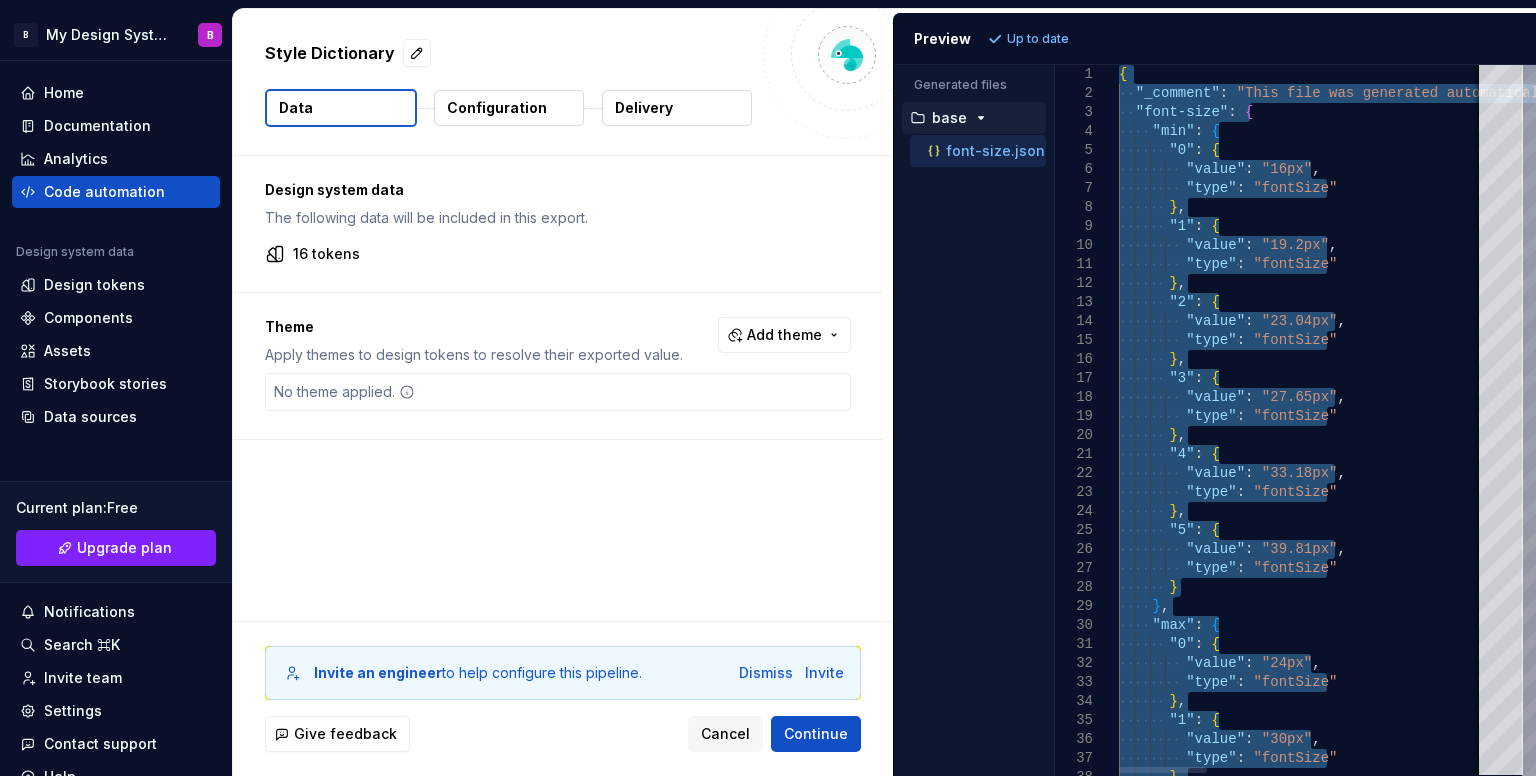 scroll, scrollTop: 0, scrollLeft: 0, axis: both 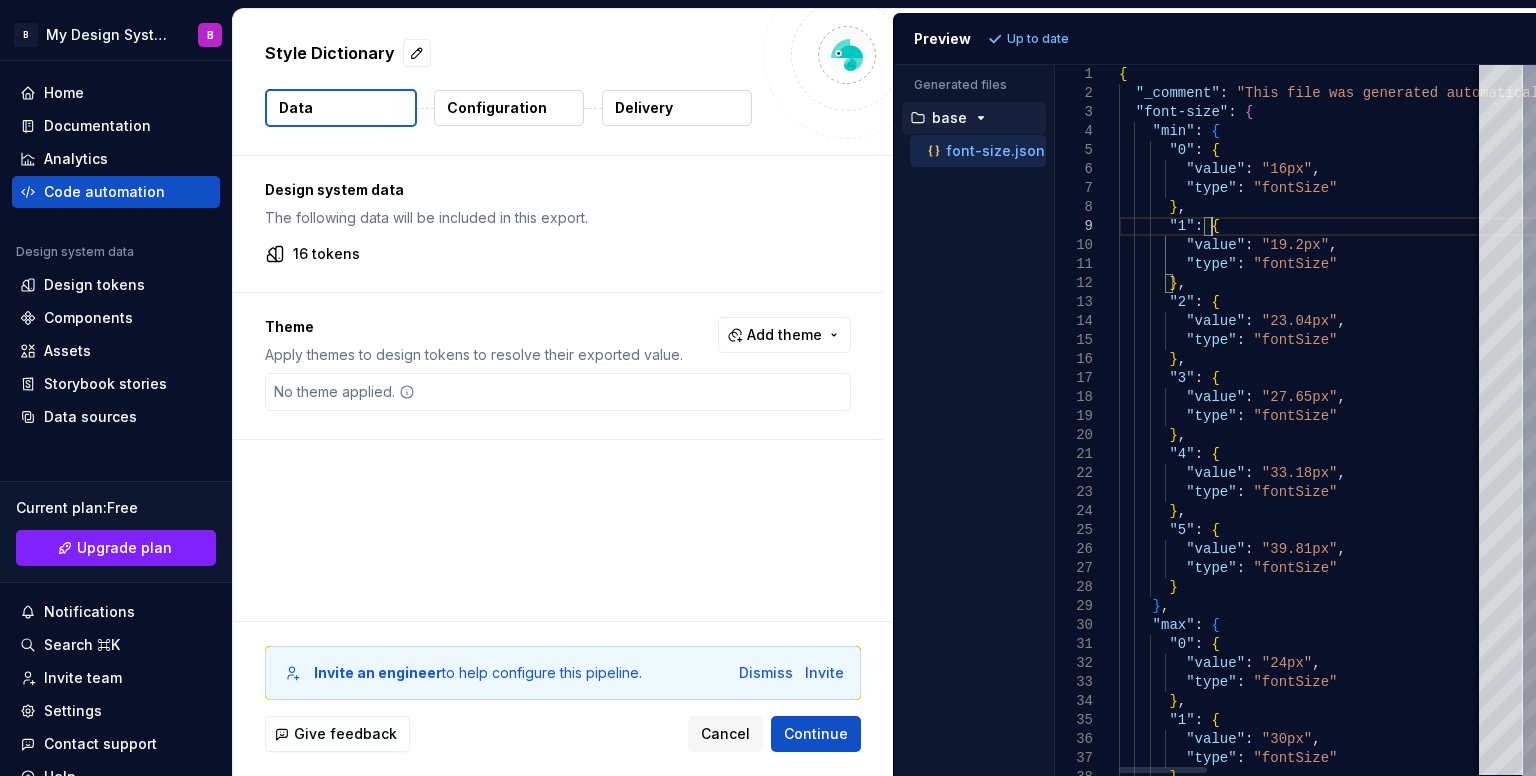 click on "{    "_comment" :   "This file was generated automatically by Supernov a.io and should not be changed manually. To modify  the format or content of this file, please contac t your design system team." ,    "font-size" :   {      "min" :   {        "0" :   {          "value" :   "16px" ,          "type" :   "fontSize"        } ,        "1" :   {          "value" :   "19.2px" ,          "type" :   "fontSize"        } ,        "2" :   {          "value" :   "23.04px" ,          "type" :   "fontSize"        } ,        "3" :   {          "value" :   "27.65px" ,          "type" :   "fontSize"        } ,        "4" :   {          "value" :   "33.18px" ,          "type" :   "fontSize"        } ,        "5" :   {          "value" :   "39.81px" ,          "type" :   "fontSize"        }      } ," at bounding box center [1879, 612] 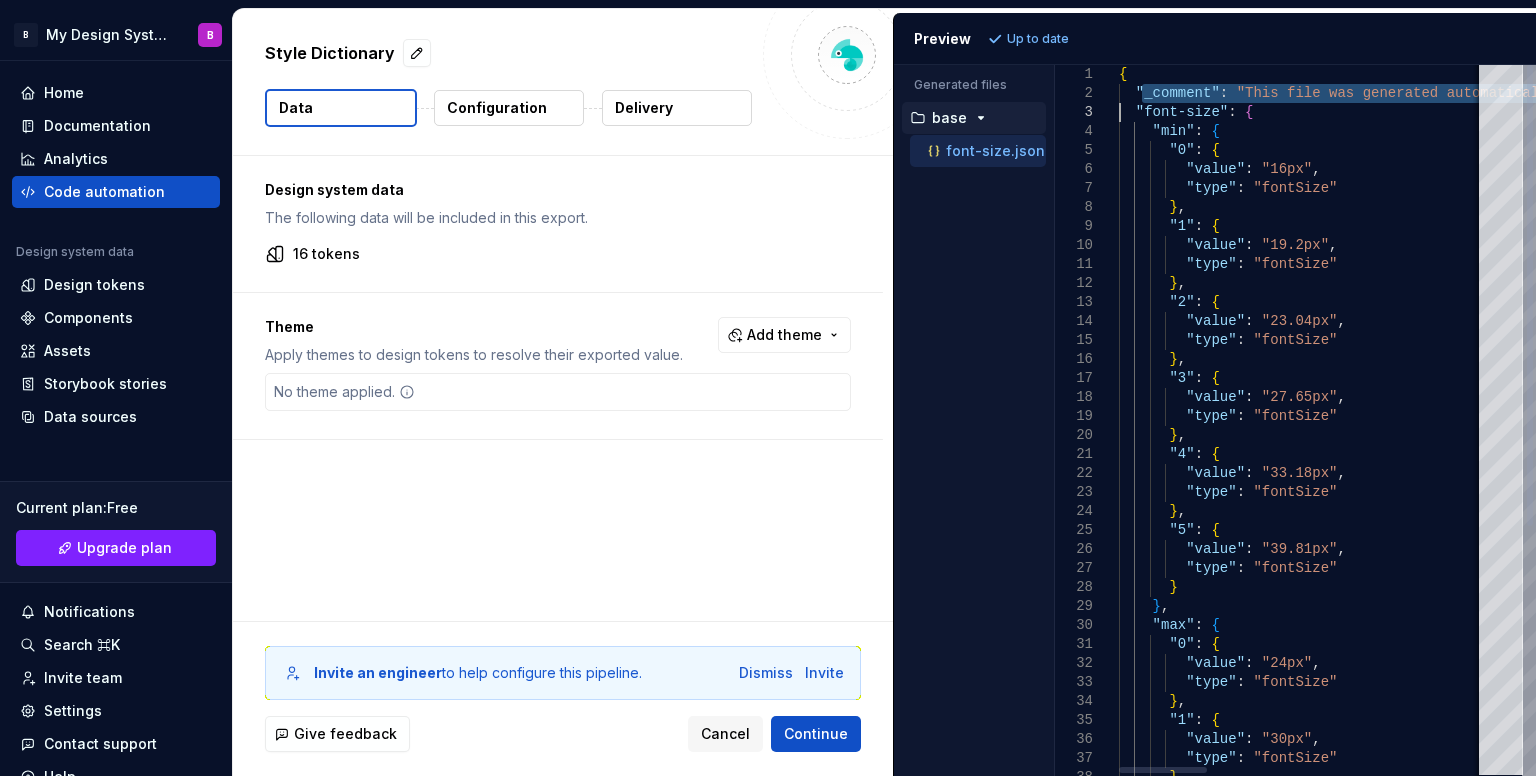 drag, startPoint x: 1139, startPoint y: 89, endPoint x: 1108, endPoint y: 113, distance: 39.20459 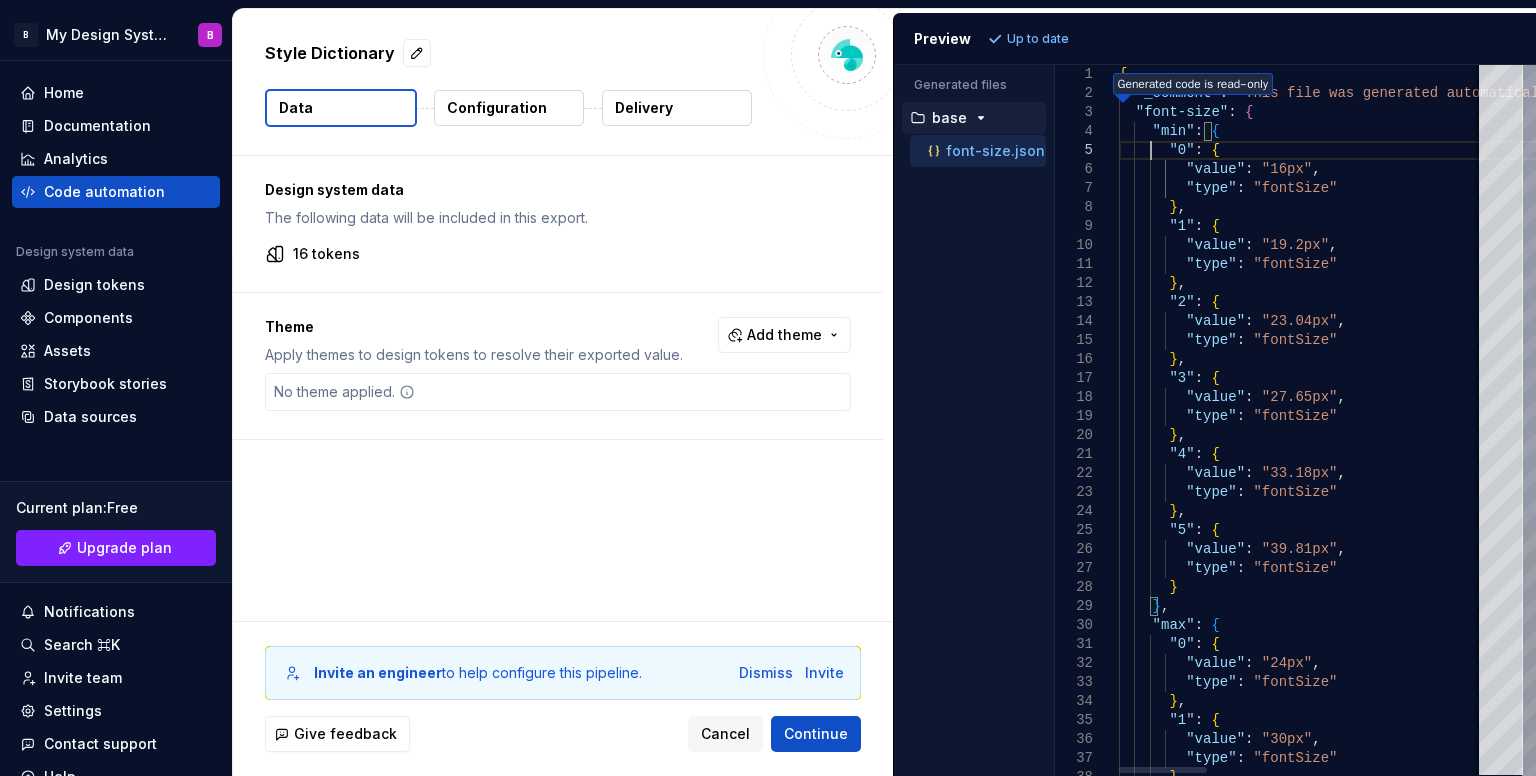 click on "{    "_comment" :   "This file was generated automatically by Supernov a.io and should not be changed manually. To modify  the format or content of this file, please contac t your design system team." ,    "font-size" :   {      "min" :   {        "0" :   {          "value" :   "16px" ,          "type" :   "fontSize"        } ,        "1" :   {          "value" :   "19.2px" ,          "type" :   "fontSize"        } ,        "2" :   {          "value" :   "23.04px" ,          "type" :   "fontSize"        } ,        "3" :   {          "value" :   "27.65px" ,          "type" :   "fontSize"        } ,        "4" :   {          "value" :   "33.18px" ,          "type" :   "fontSize"        } ,        "5" :   {          "value" :   "39.81px" ,          "type" :   "fontSize"        }      } ," at bounding box center [1879, 612] 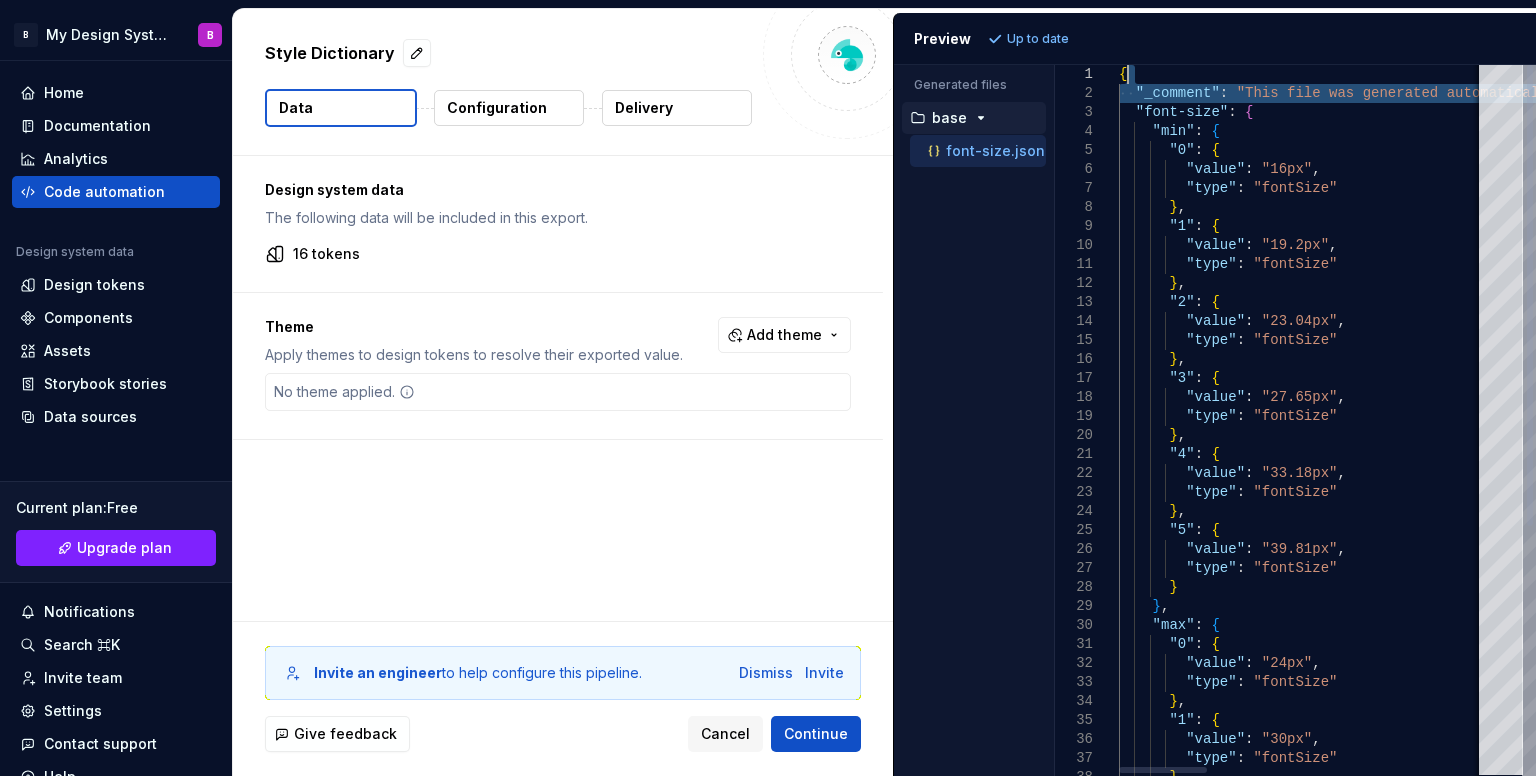 drag, startPoint x: 1121, startPoint y: 111, endPoint x: 1134, endPoint y: 83, distance: 30.870699 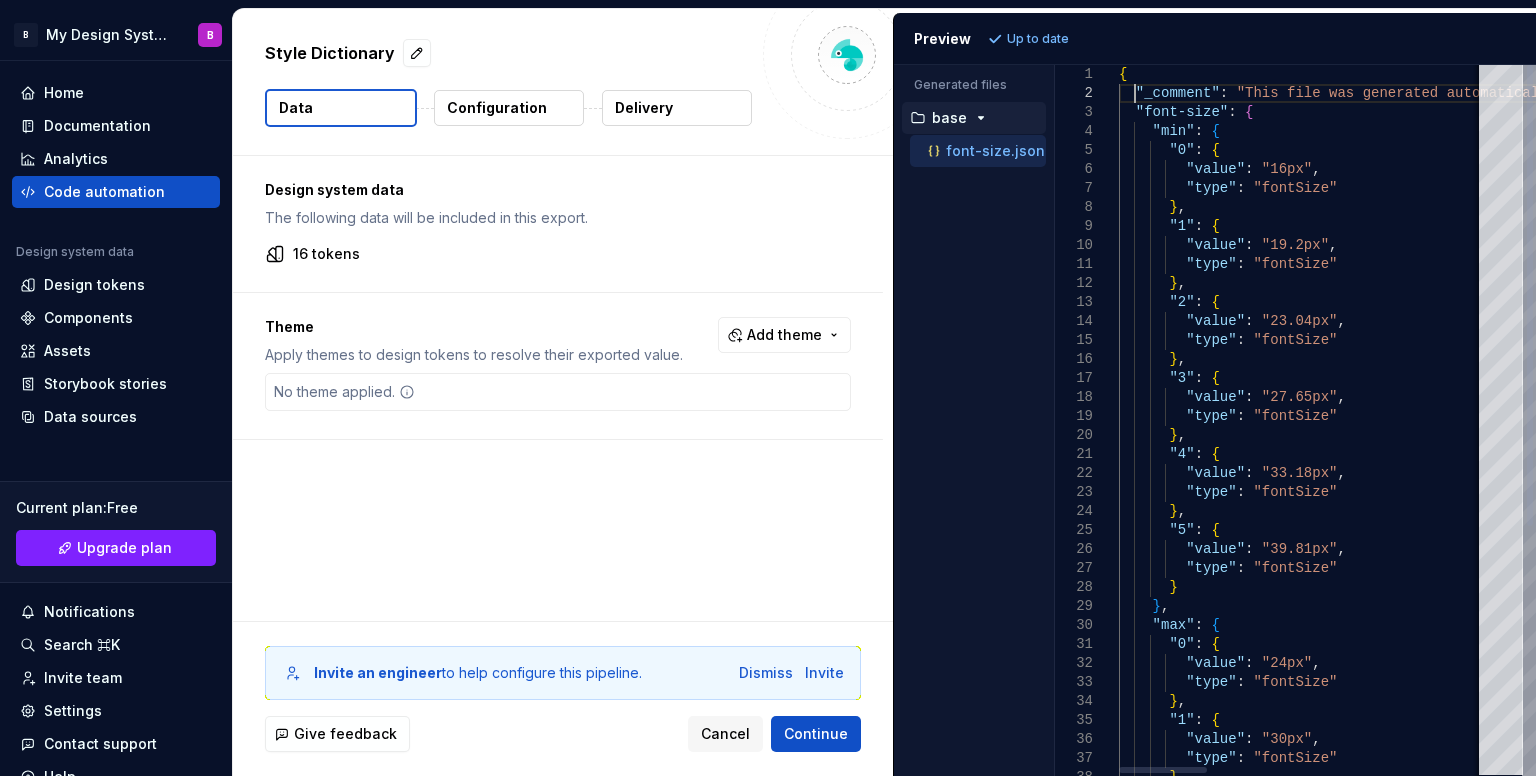 click on "{    "_comment" :   "This file was generated automatically by Supernov a.io and should not be changed manually. To modify  the format or content of this file, please contac t your design system team." ,    "font-size" :   {      "min" :   {        "0" :   {          "value" :   "16px" ,          "type" :   "fontSize"        } ,        "1" :   {          "value" :   "19.2px" ,          "type" :   "fontSize"        } ,        "2" :   {          "value" :   "23.04px" ,          "type" :   "fontSize"        } ,        "3" :   {          "value" :   "27.65px" ,          "type" :   "fontSize"        } ,        "4" :   {          "value" :   "33.18px" ,          "type" :   "fontSize"        } ,        "5" :   {          "value" :   "39.81px" ,          "type" :   "fontSize"        }      } ," at bounding box center [1879, 612] 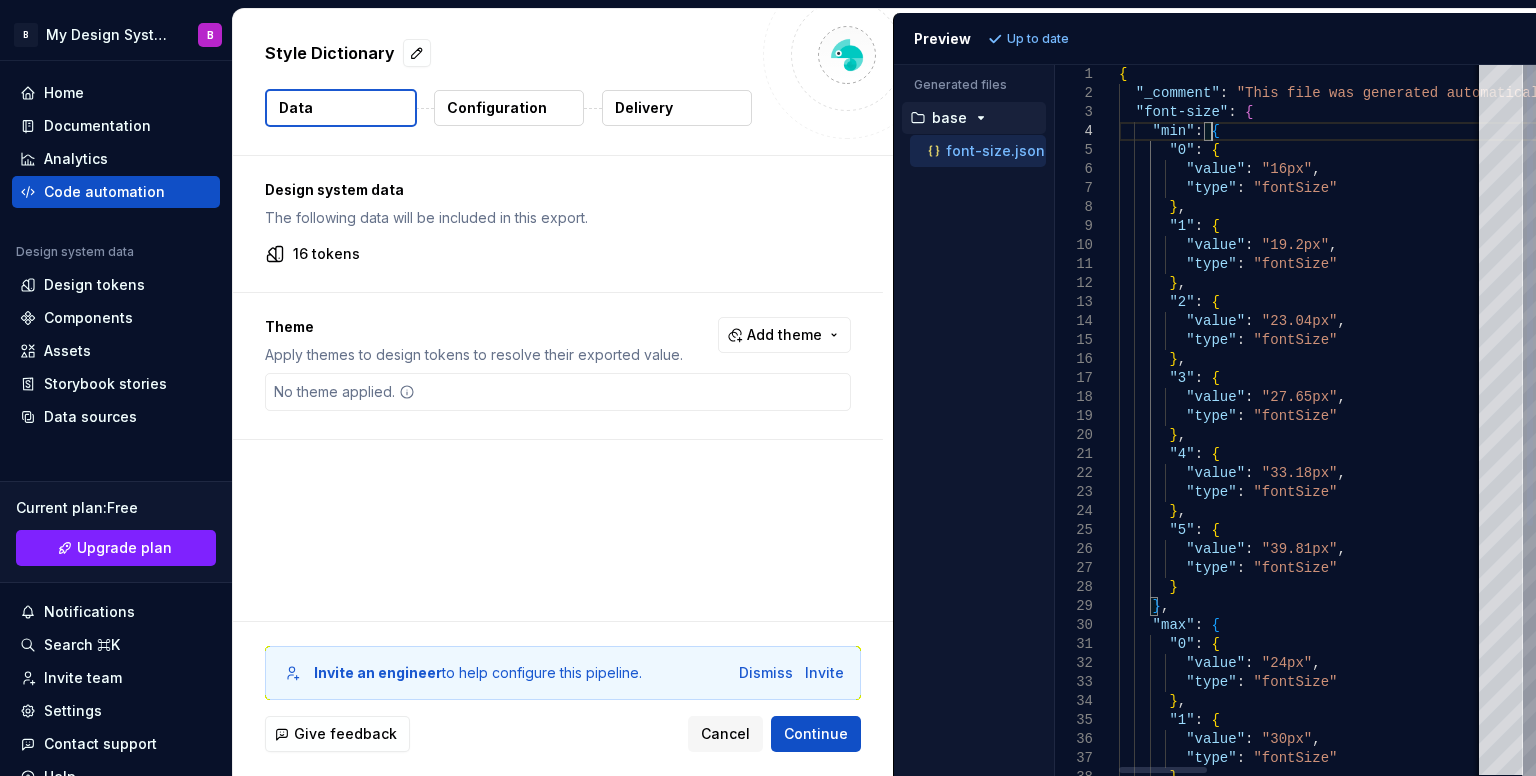 click on "{    "_comment" :   "This file was generated automatically by Supernov a.io and should not be changed manually. To modify  the format or content of this file, please contac t your design system team." ,    "font-size" :   {      "min" :   {        "0" :   {          "value" :   "16px" ,          "type" :   "fontSize"        } ,        "1" :   {          "value" :   "19.2px" ,          "type" :   "fontSize"        } ,        "2" :   {          "value" :   "23.04px" ,          "type" :   "fontSize"        } ,        "3" :   {          "value" :   "27.65px" ,          "type" :   "fontSize"        } ,        "4" :   {          "value" :   "33.18px" ,          "type" :   "fontSize"        } ,        "5" :   {          "value" :   "39.81px" ,          "type" :   "fontSize"        }      } ," at bounding box center [1879, 612] 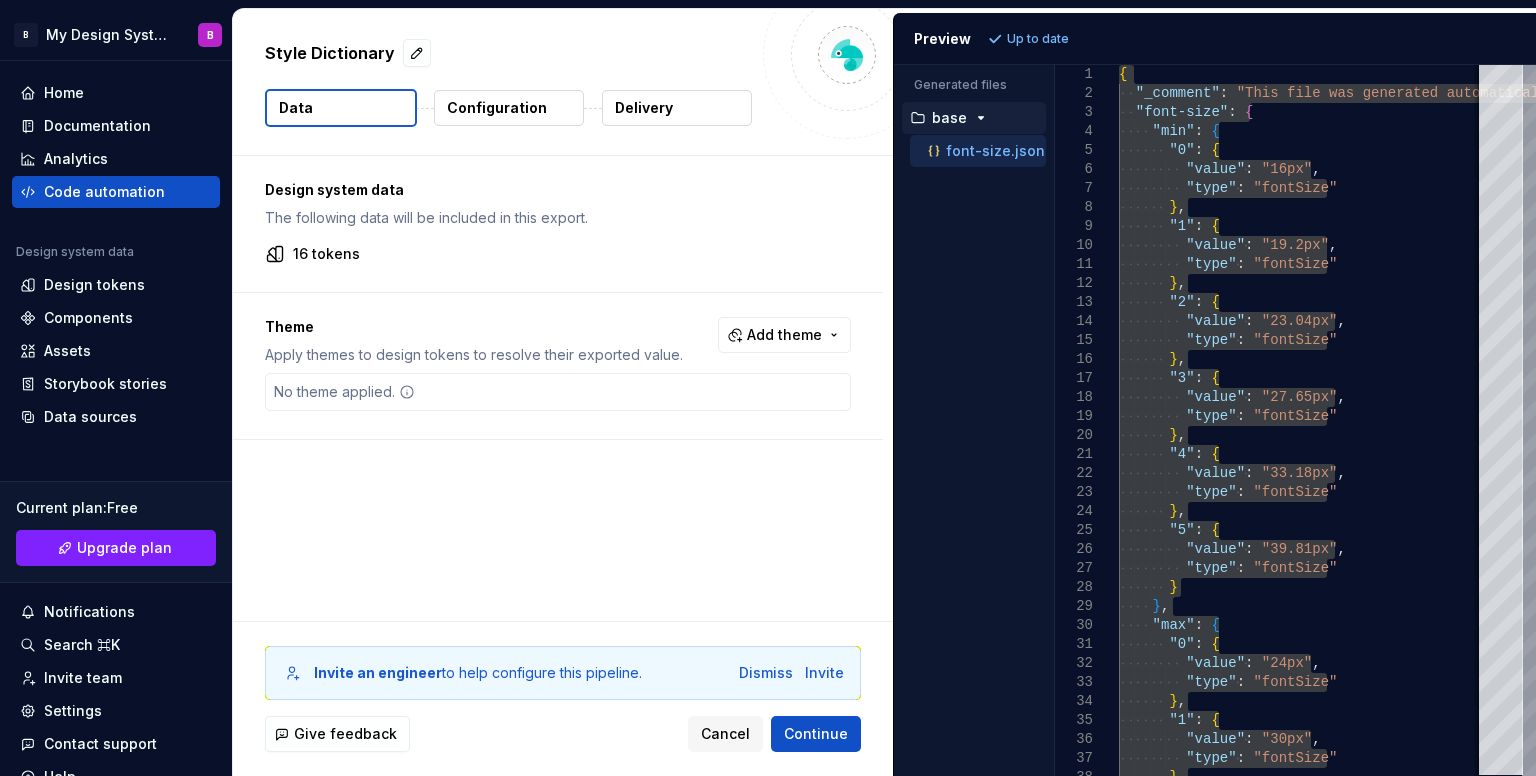 click on "Configuration" at bounding box center [497, 108] 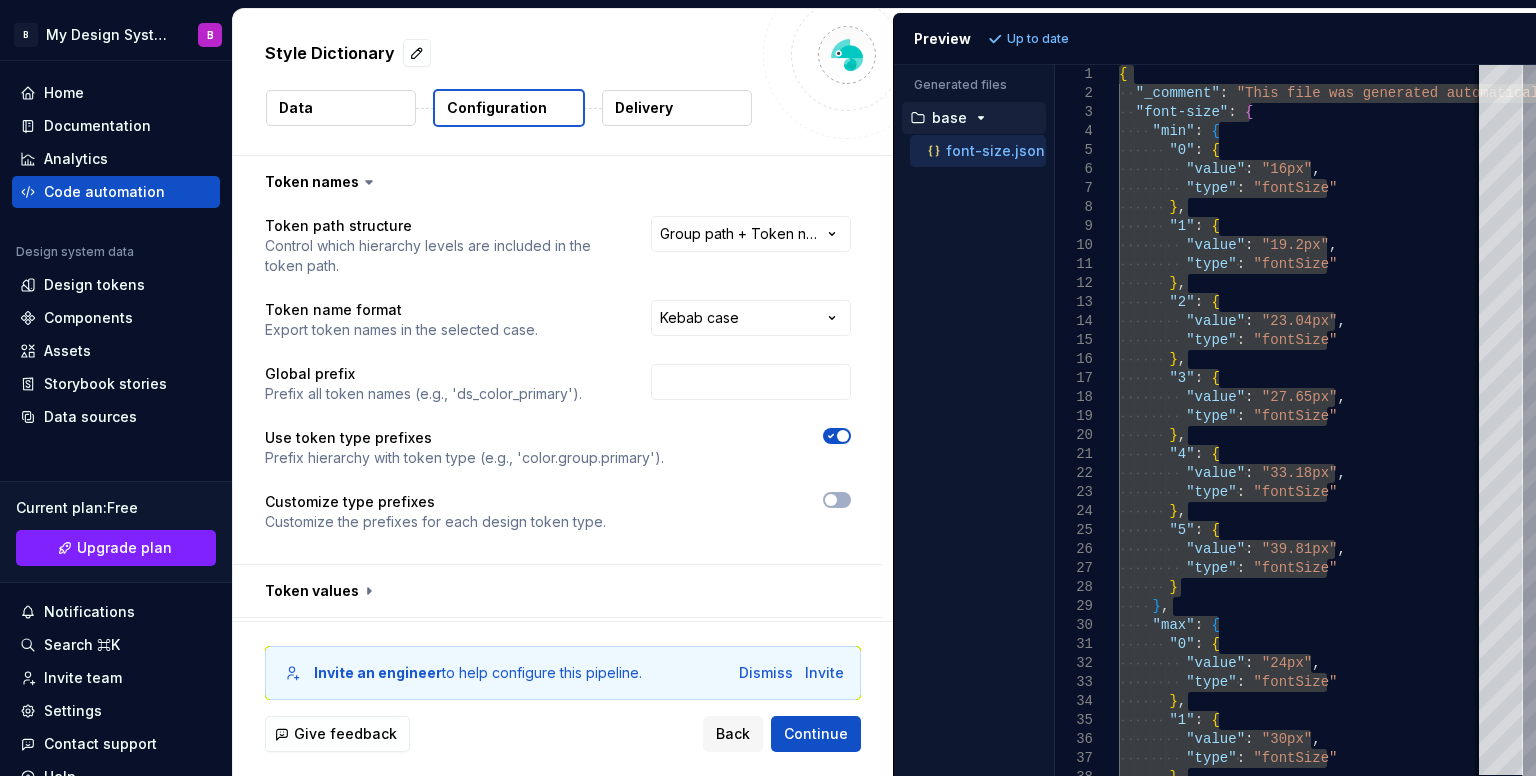 scroll, scrollTop: 153, scrollLeft: 0, axis: vertical 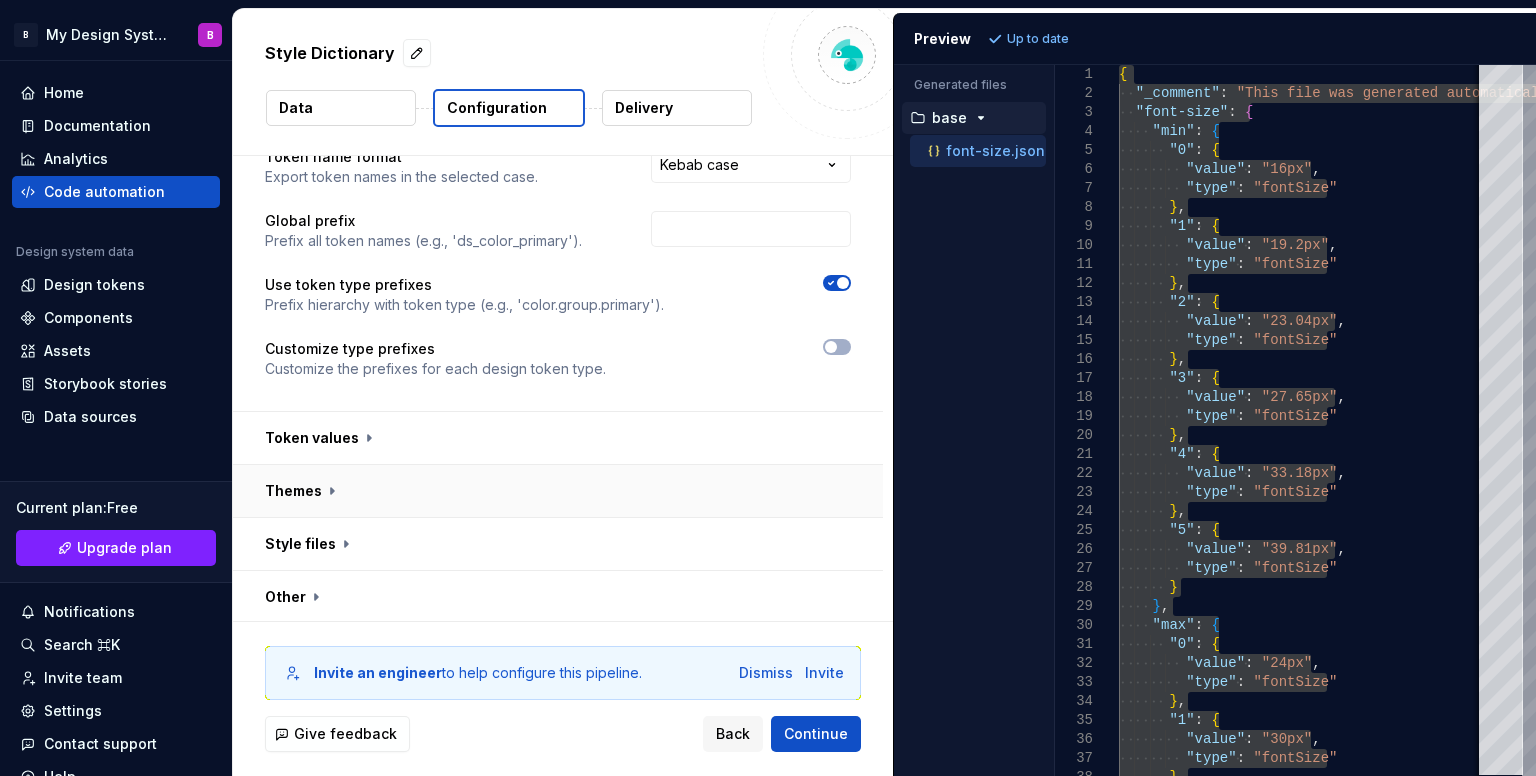 type 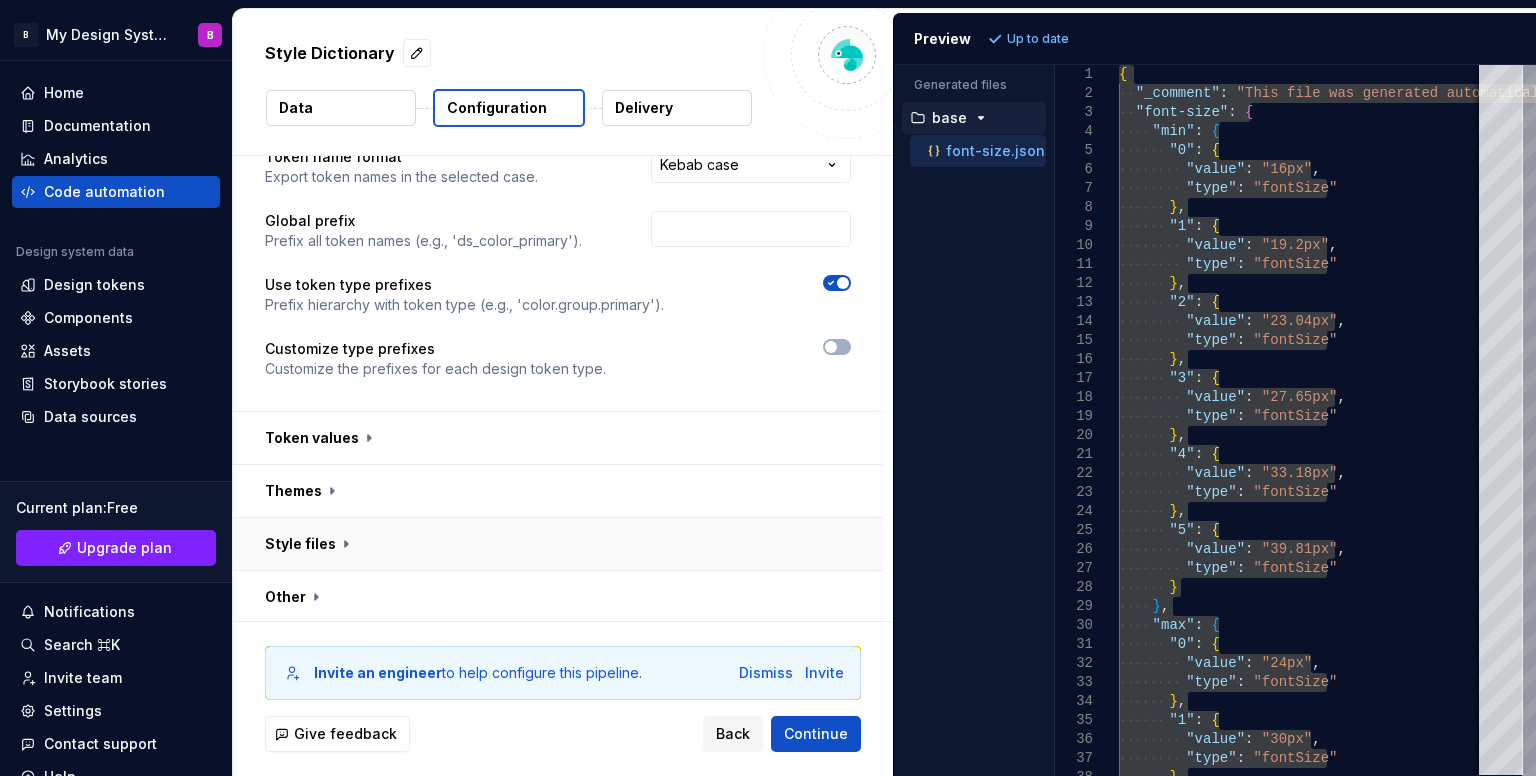 click at bounding box center [558, 544] 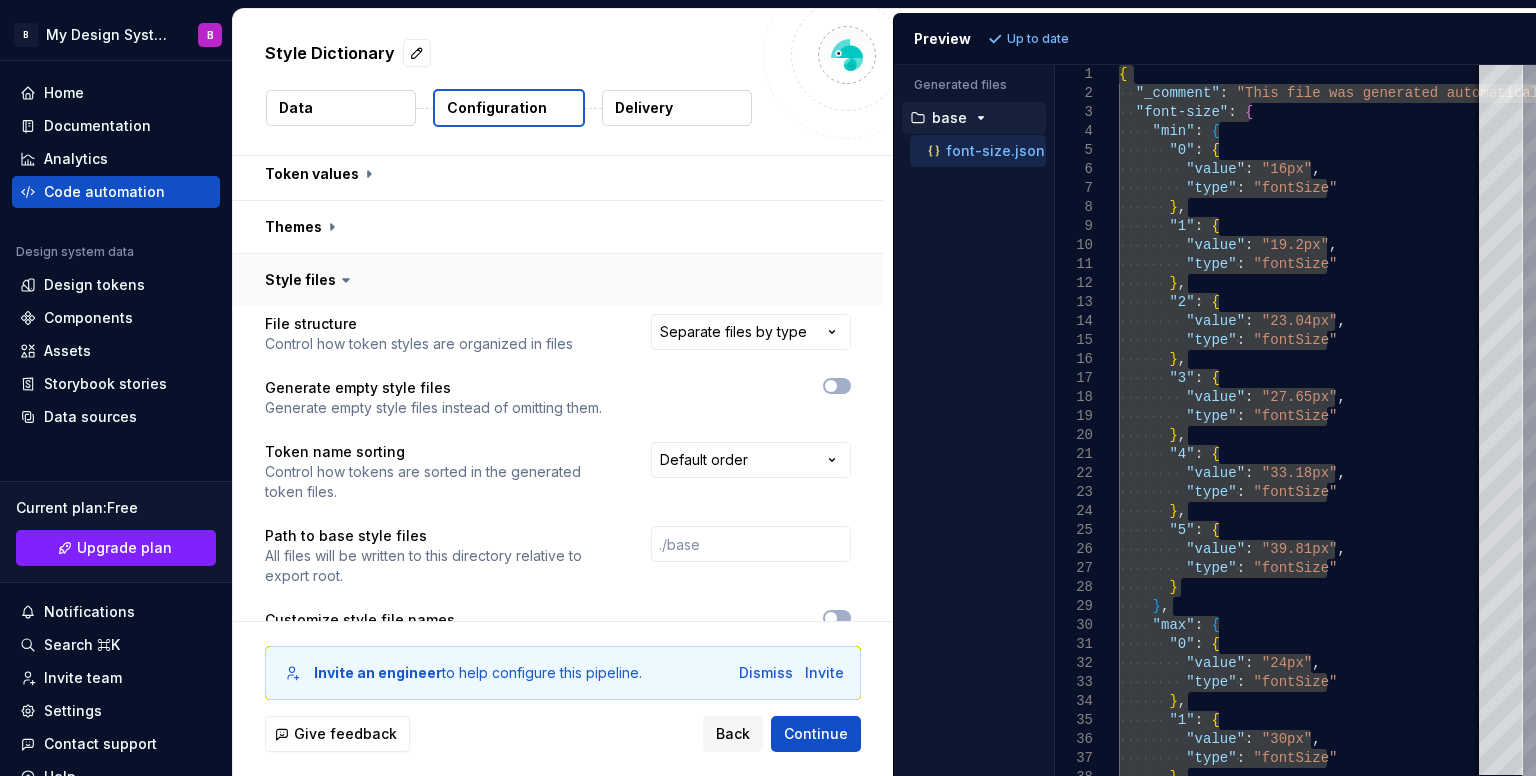 scroll, scrollTop: 484, scrollLeft: 0, axis: vertical 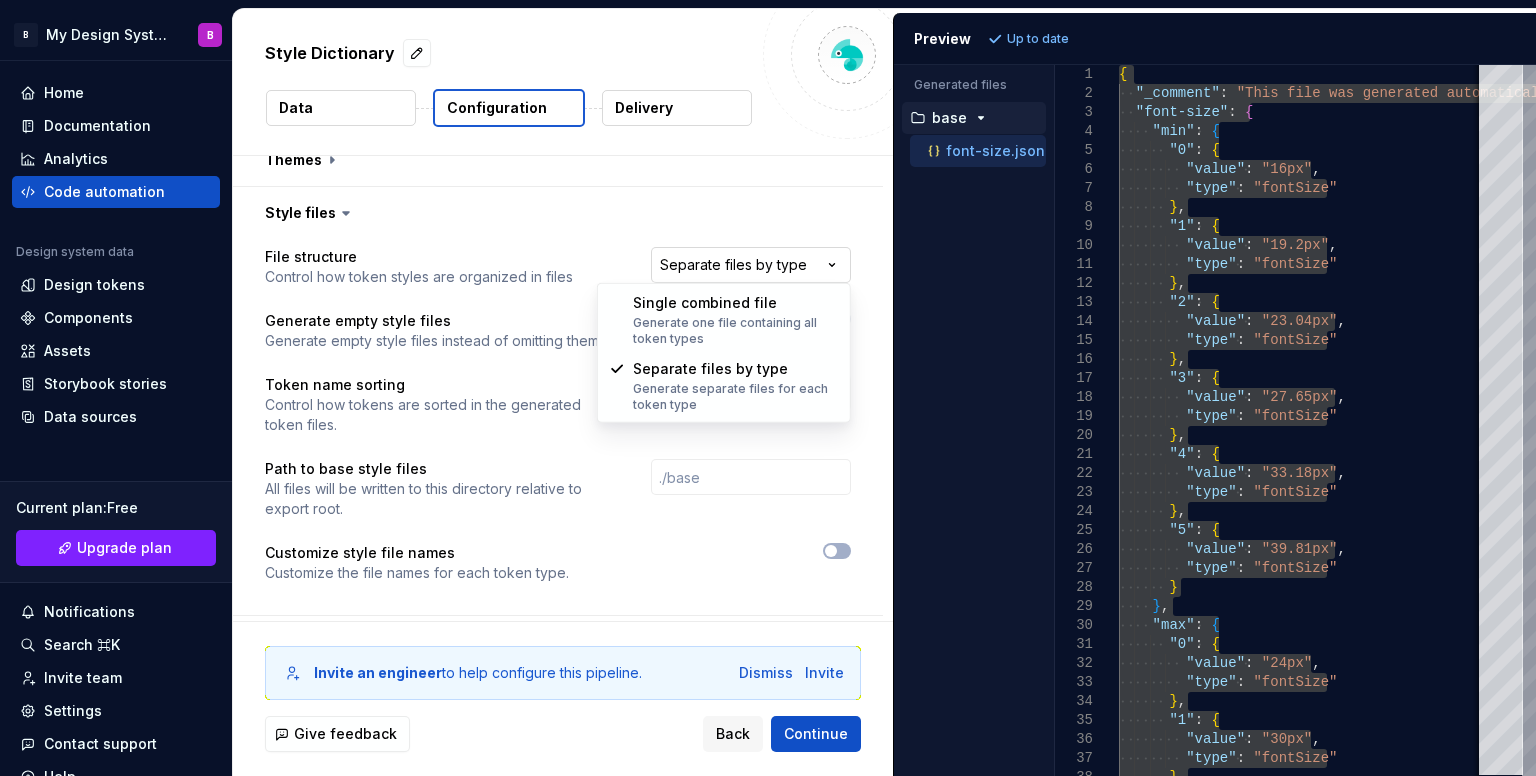 select on "**********" 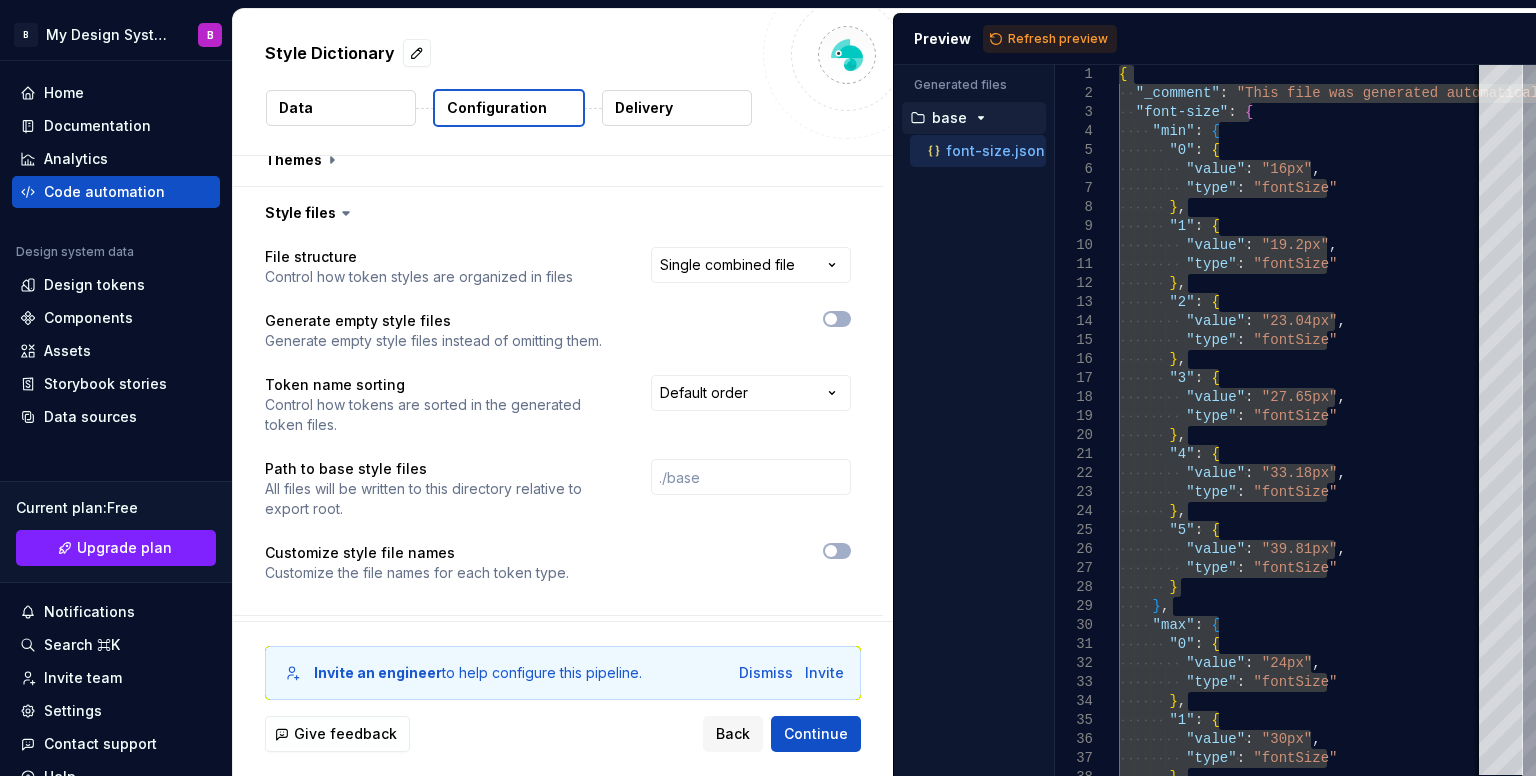 click at bounding box center (744, 331) 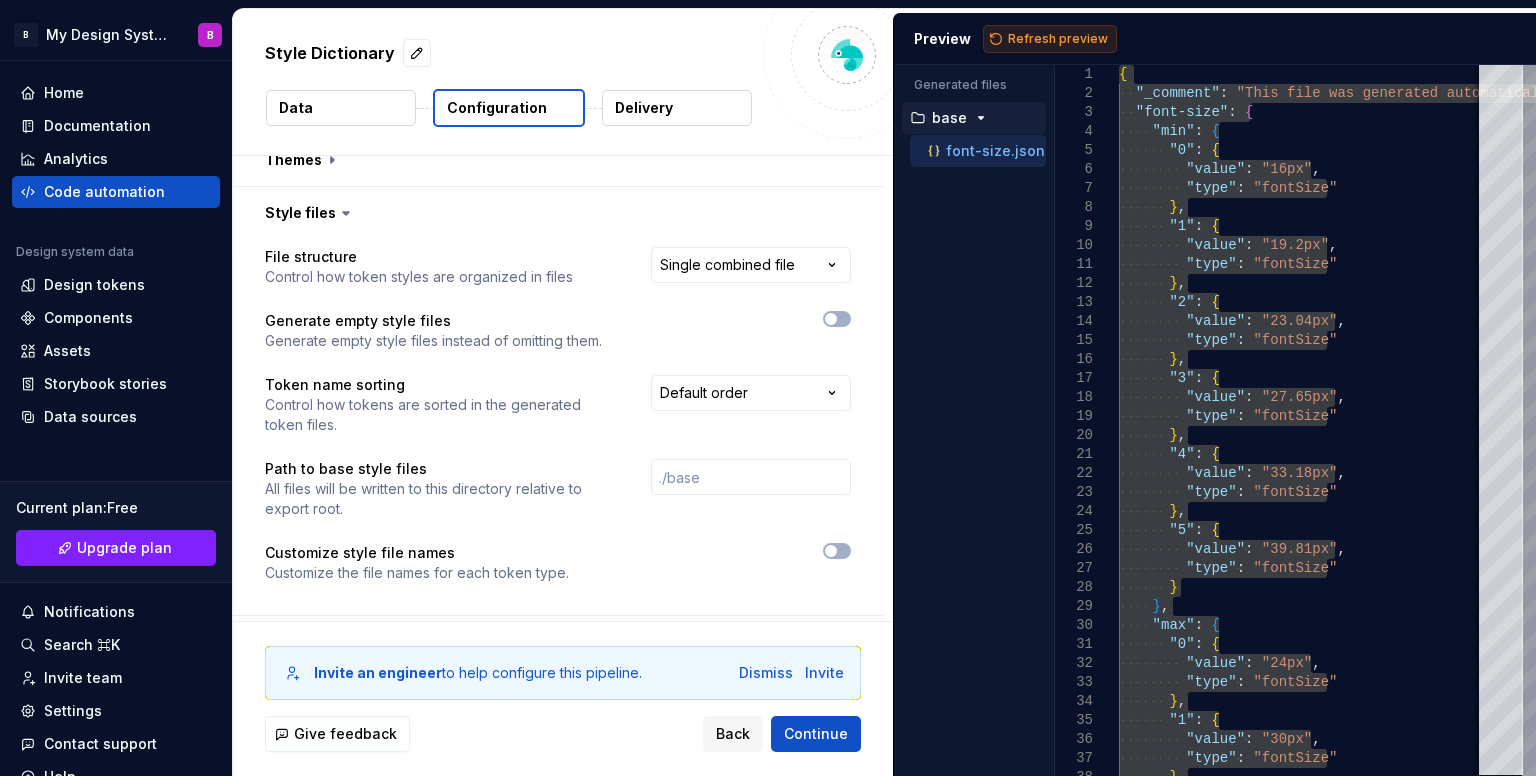 click on "Refresh preview" at bounding box center [1050, 39] 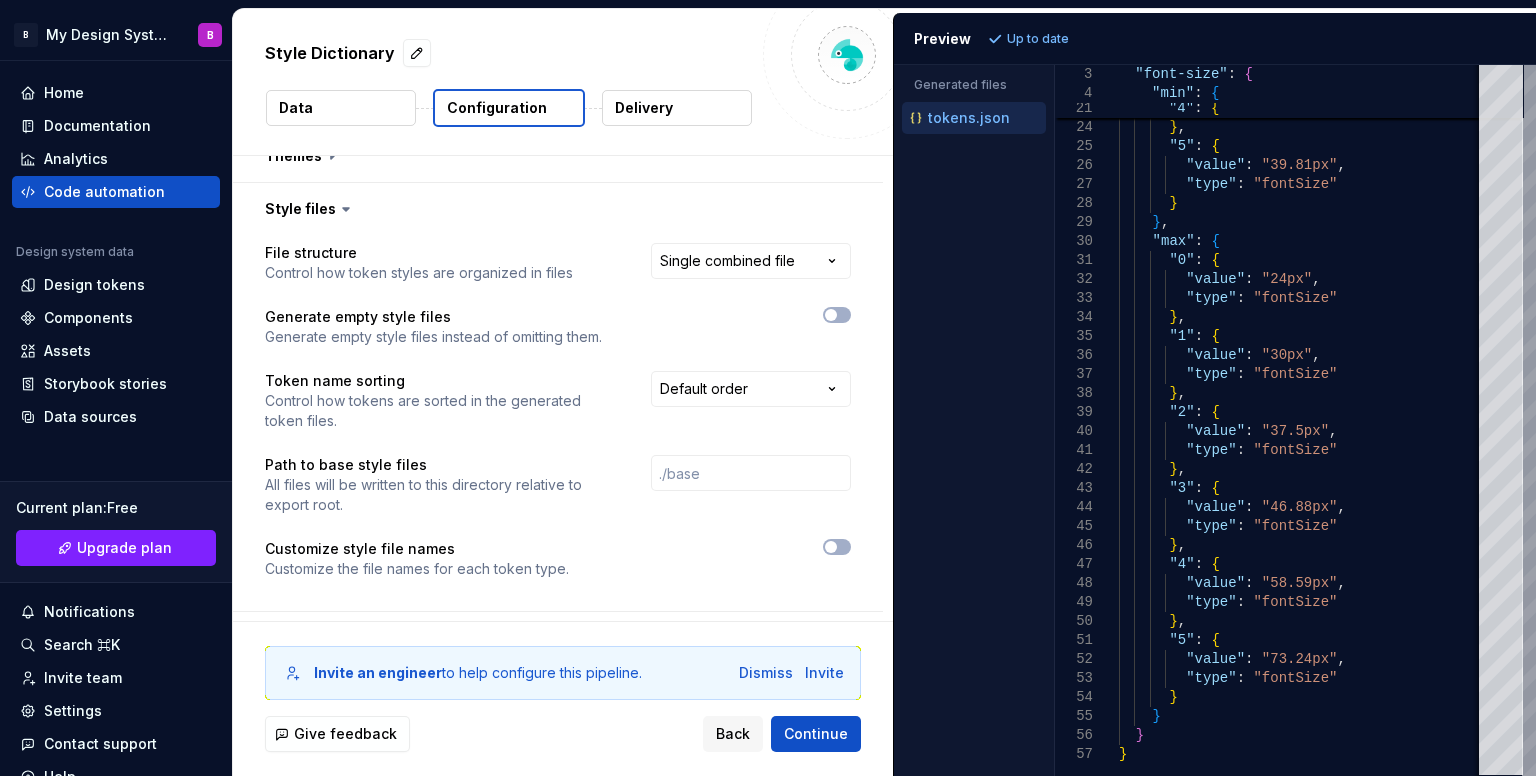 scroll, scrollTop: 0, scrollLeft: 0, axis: both 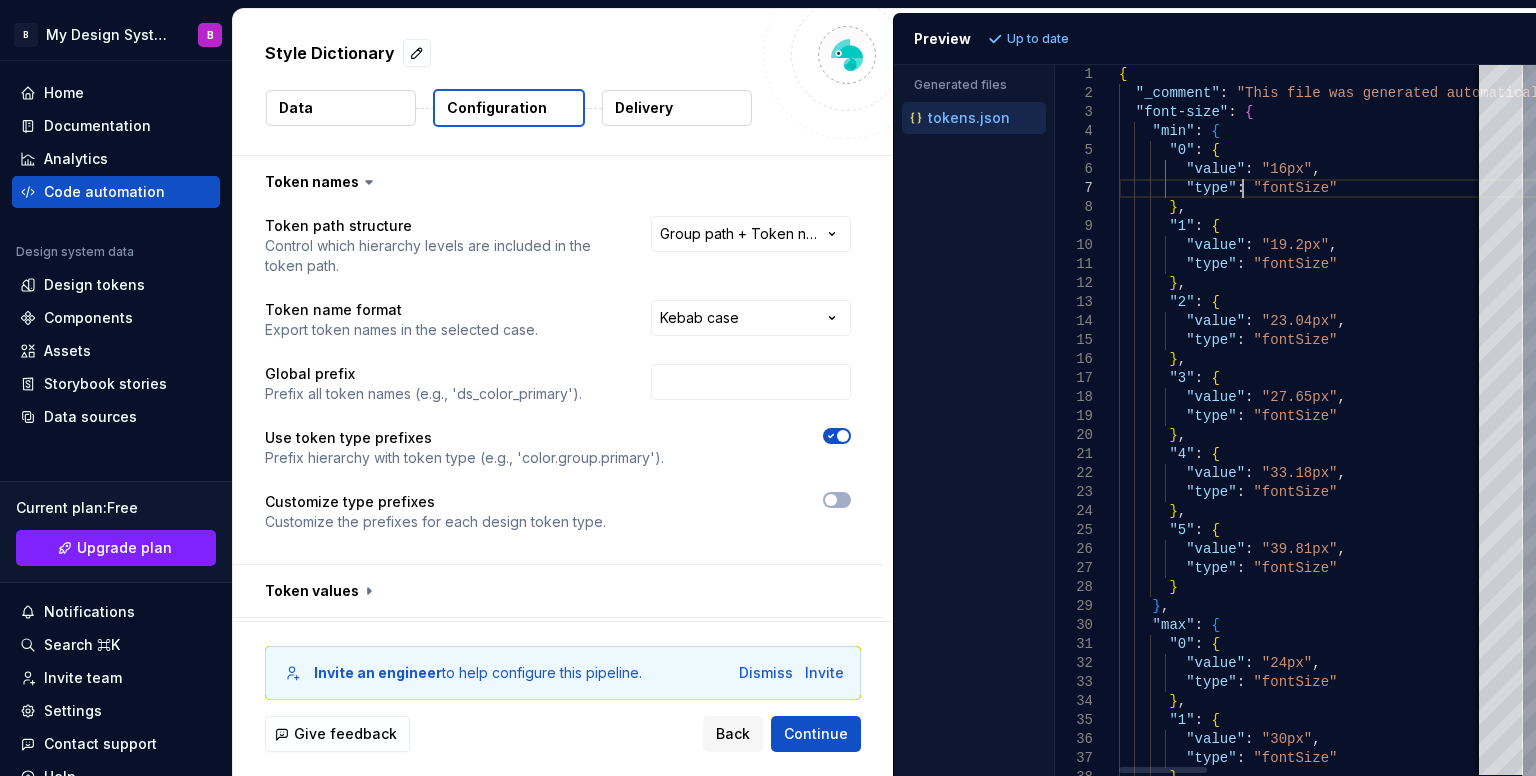 click on ""4" :   {          "value" :   "33.18px" ,          "type" :   "fontSize"        } ,        "5" :   {          "value" :   "39.81px" ,          "type" :   "fontSize"        }      } ,      "max" :   {        "0" :   {          "value" :   "24px" ,          "type" :   "fontSize"        } ,        "1" :   {          "value" :   "30px" ,          "type" :   "fontSize"        } ,        } ,          "type" :   "fontSize"          "value" :   "27.65px" ,          "type" :   "fontSize"        } ,        "3" :   {        } ,        "2" :   {          "value" :   "23.04px" ,        "1" :   {          "value" :   "19.2px" ,          "type" :   "fontSize"        } ,        "0" :   {          "value" :   "16px" ,          "type" :   "fontSize"      "min" :" at bounding box center (1879, 612) 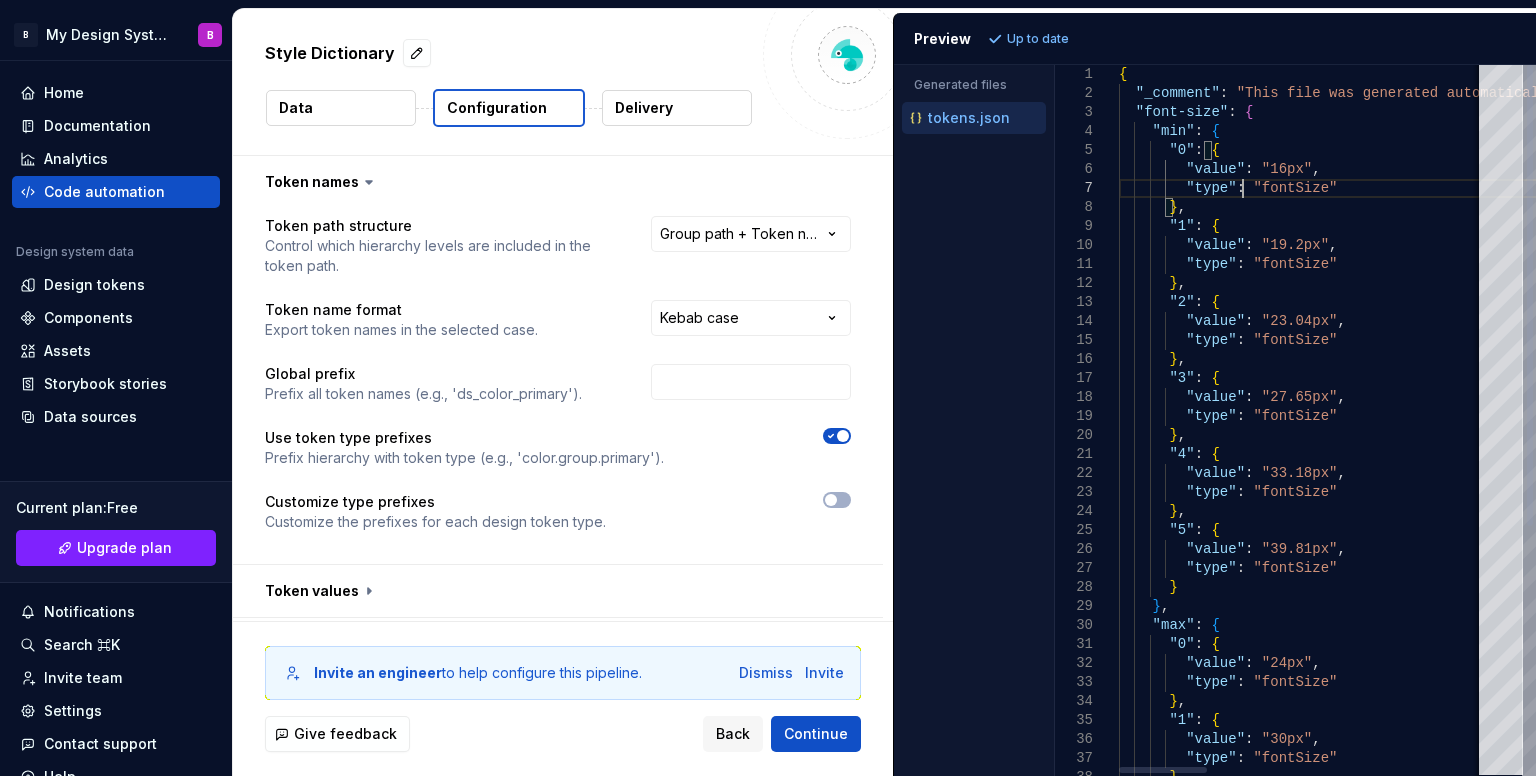 type on "**********" 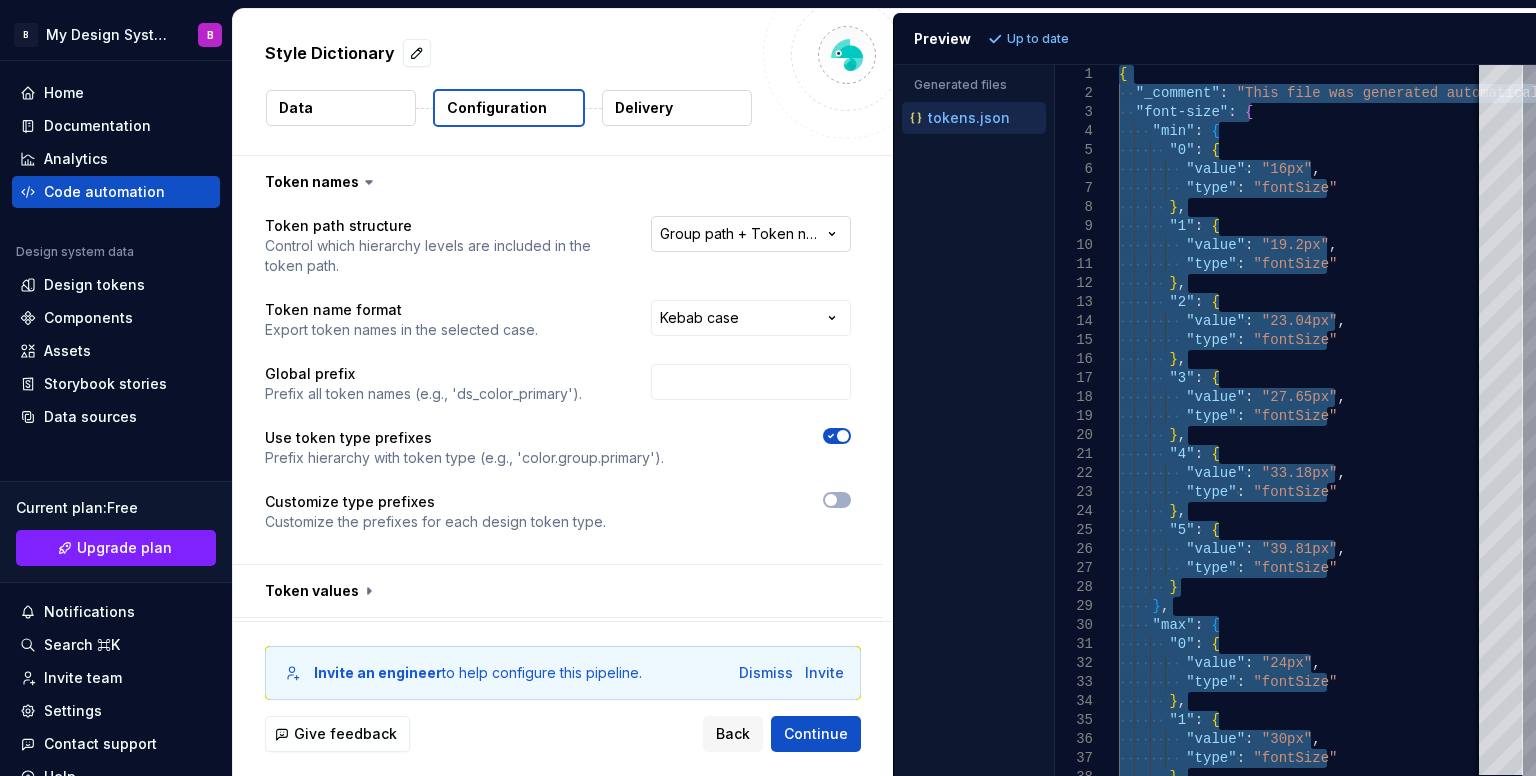 click on "**********" at bounding box center (768, 388) 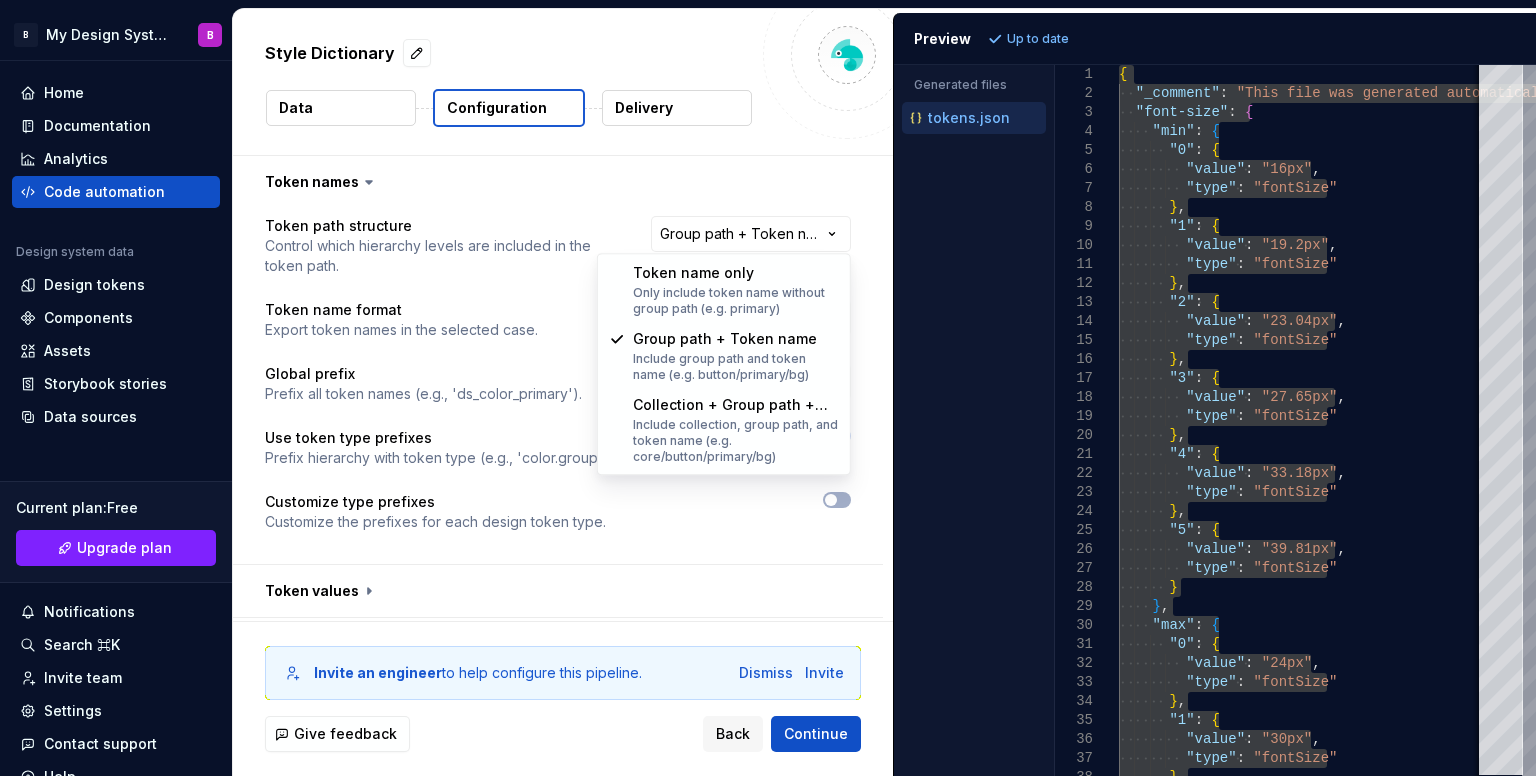 select on "********" 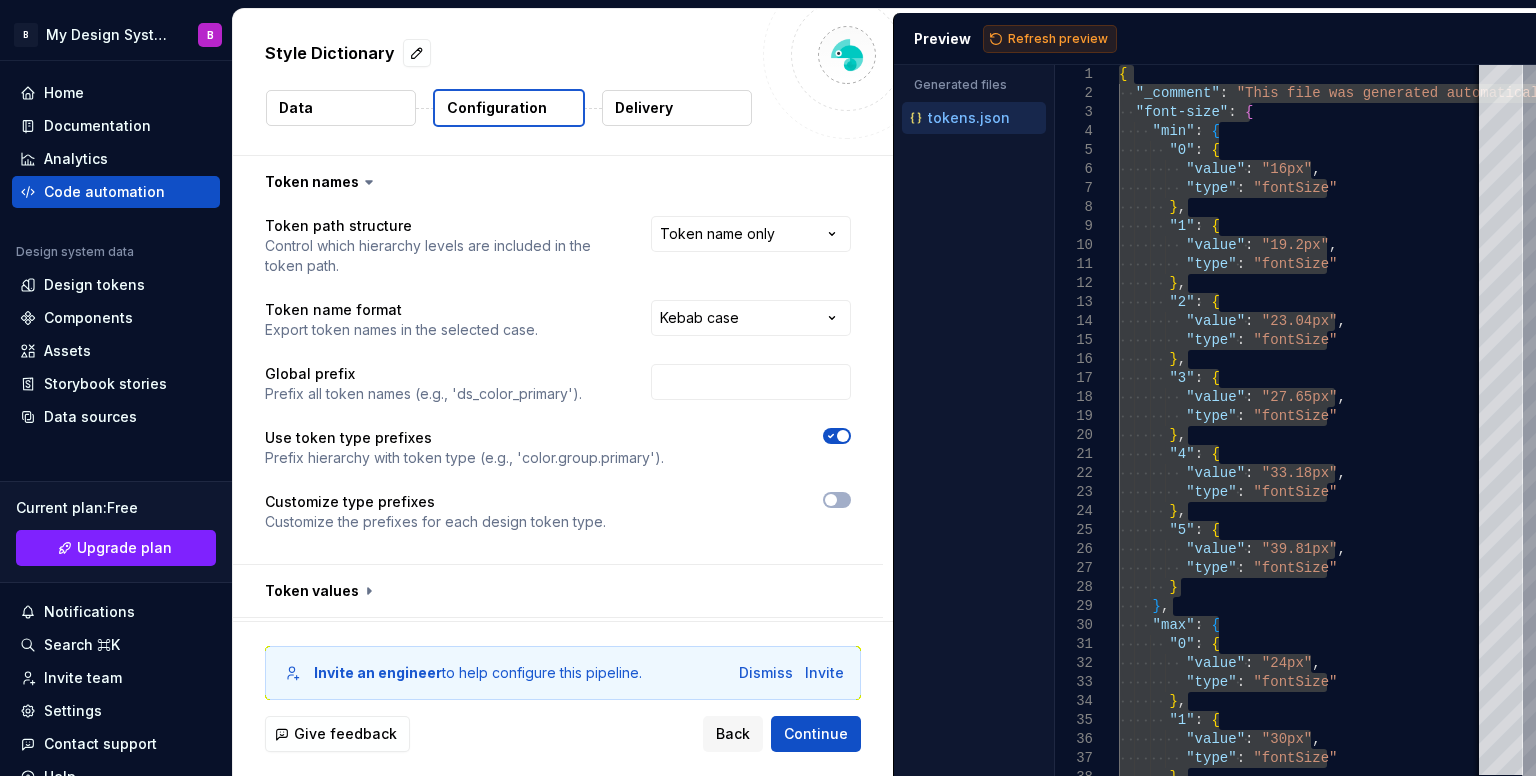 click on "Refresh preview" at bounding box center (1058, 39) 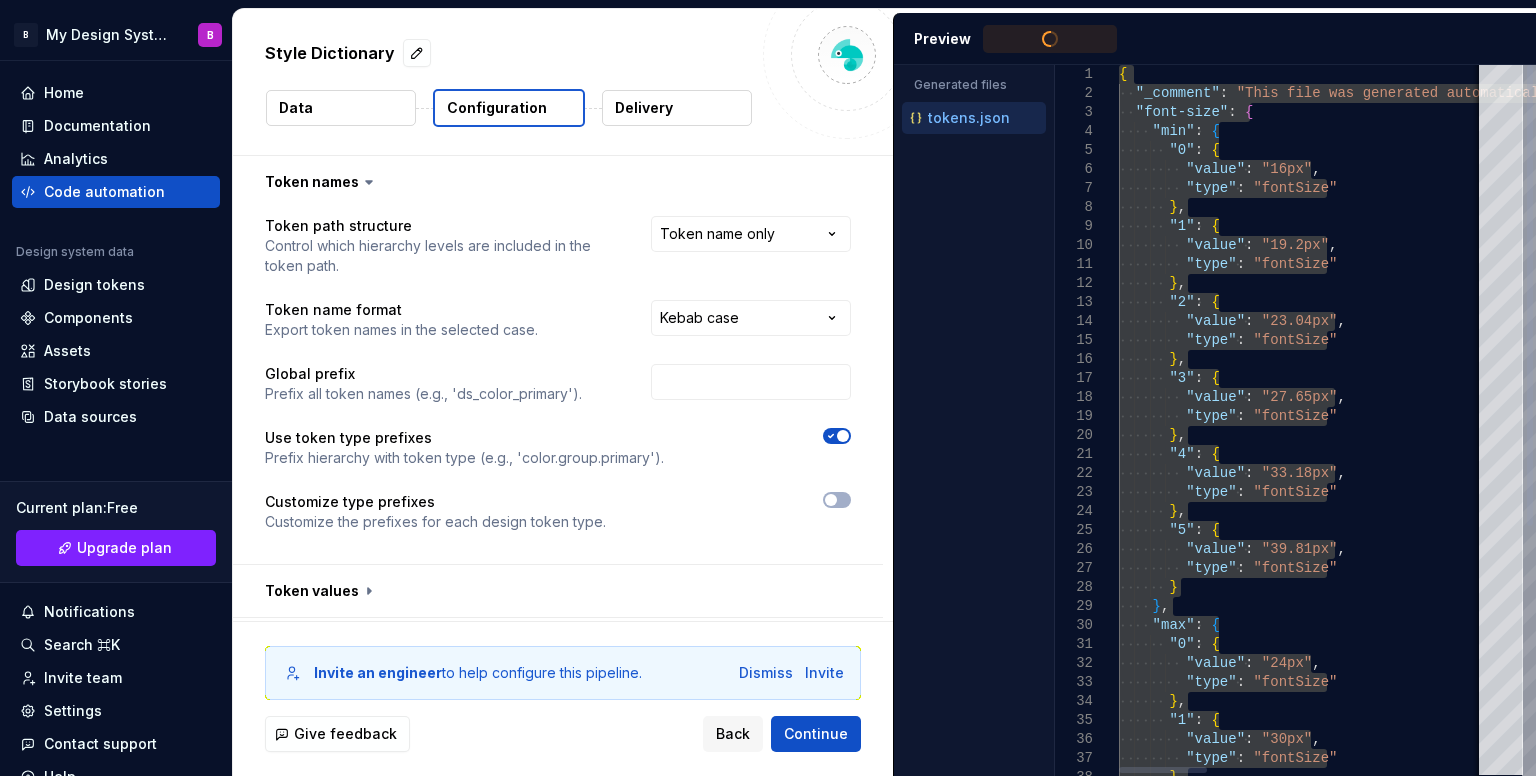 type on "**********" 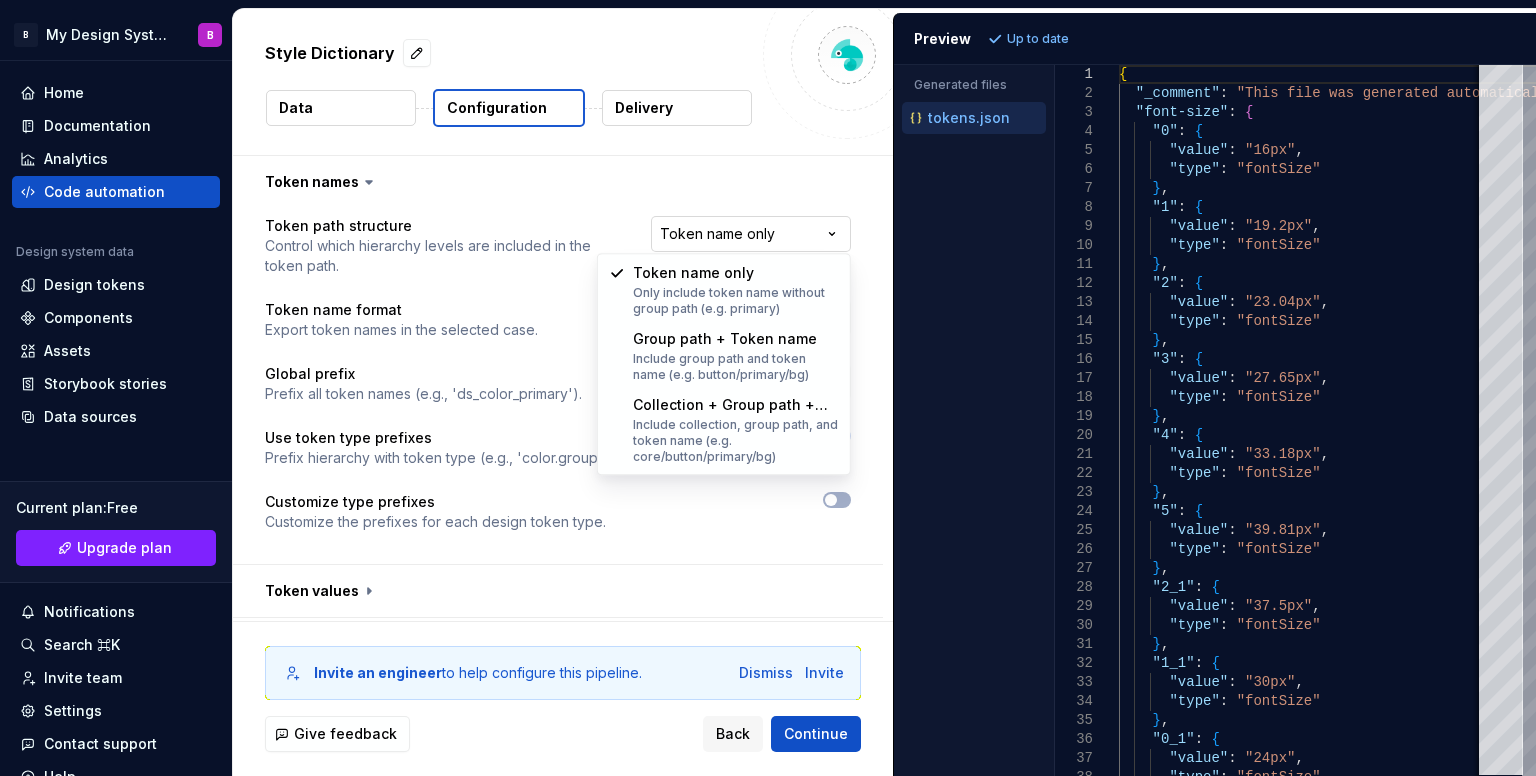 click on "**********" at bounding box center [768, 388] 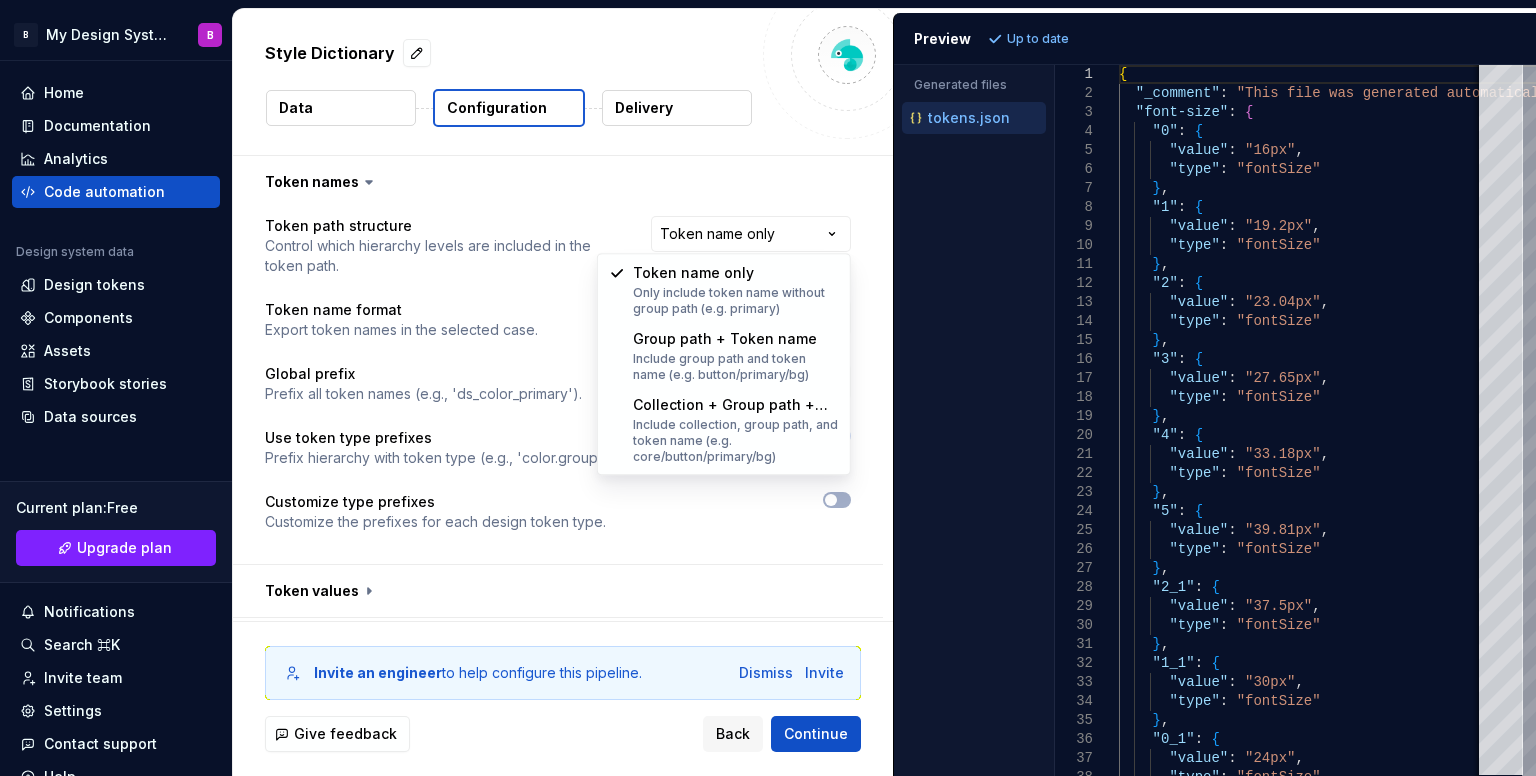 select on "**********" 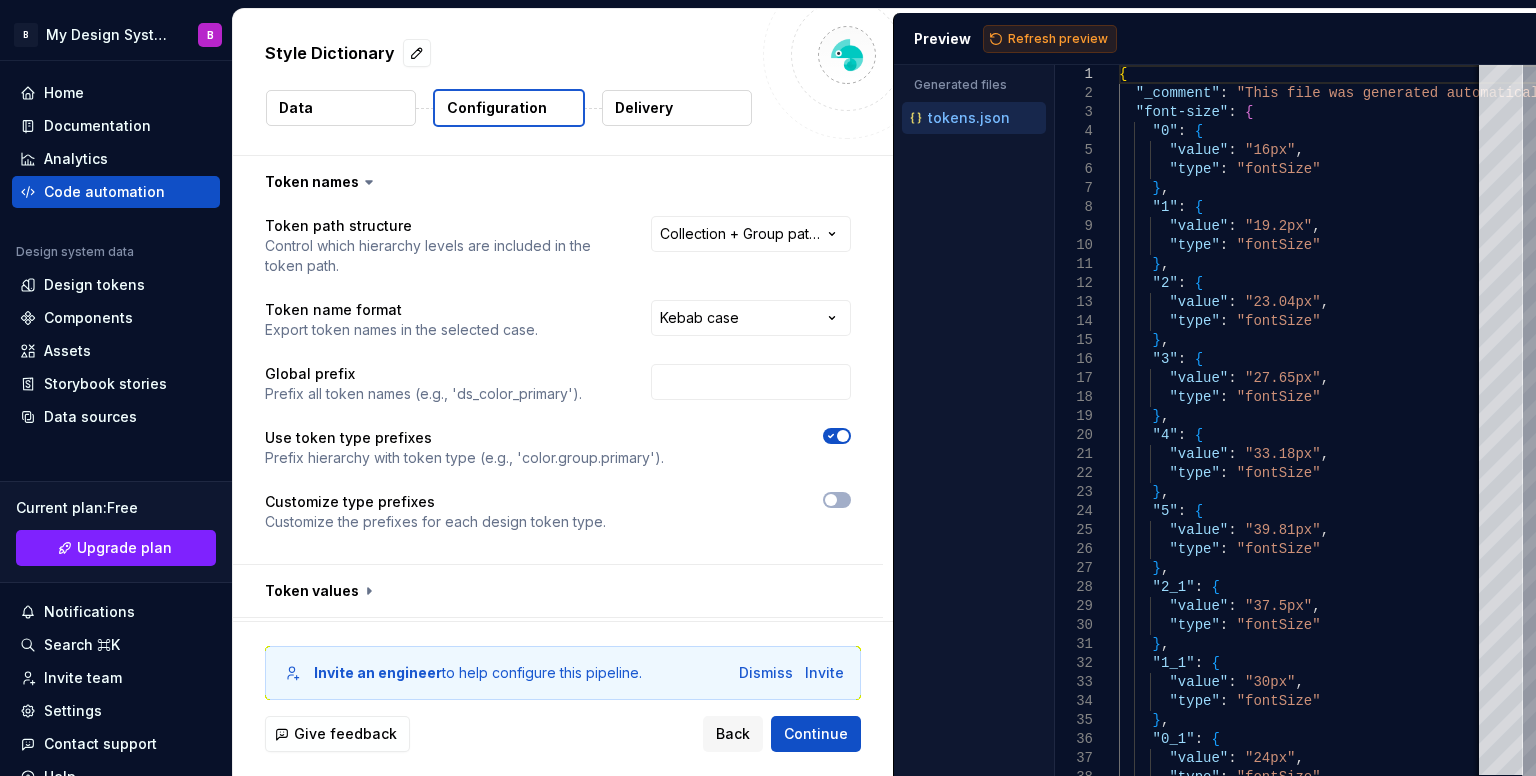 click on "Refresh preview" at bounding box center [1058, 39] 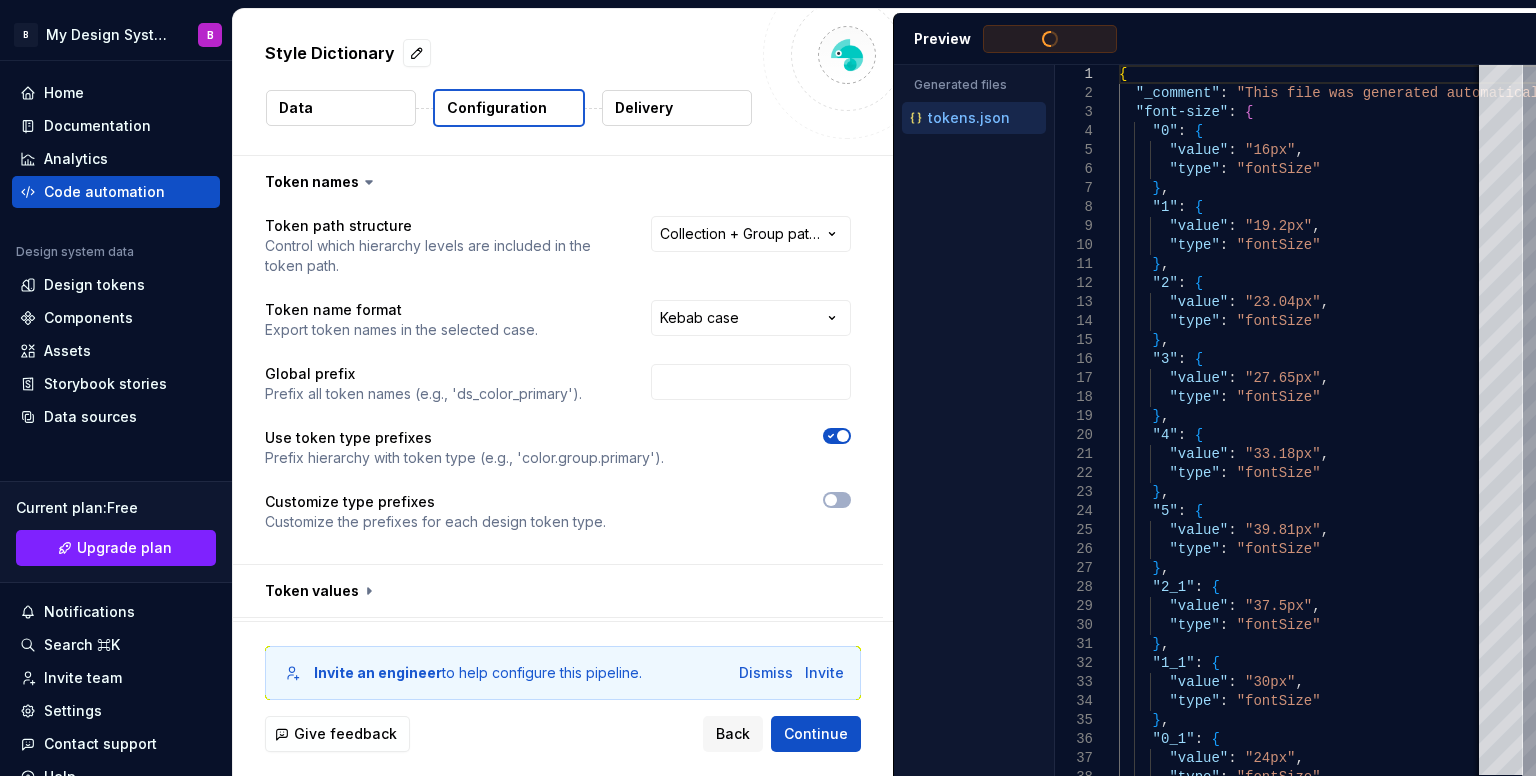 type on "**********" 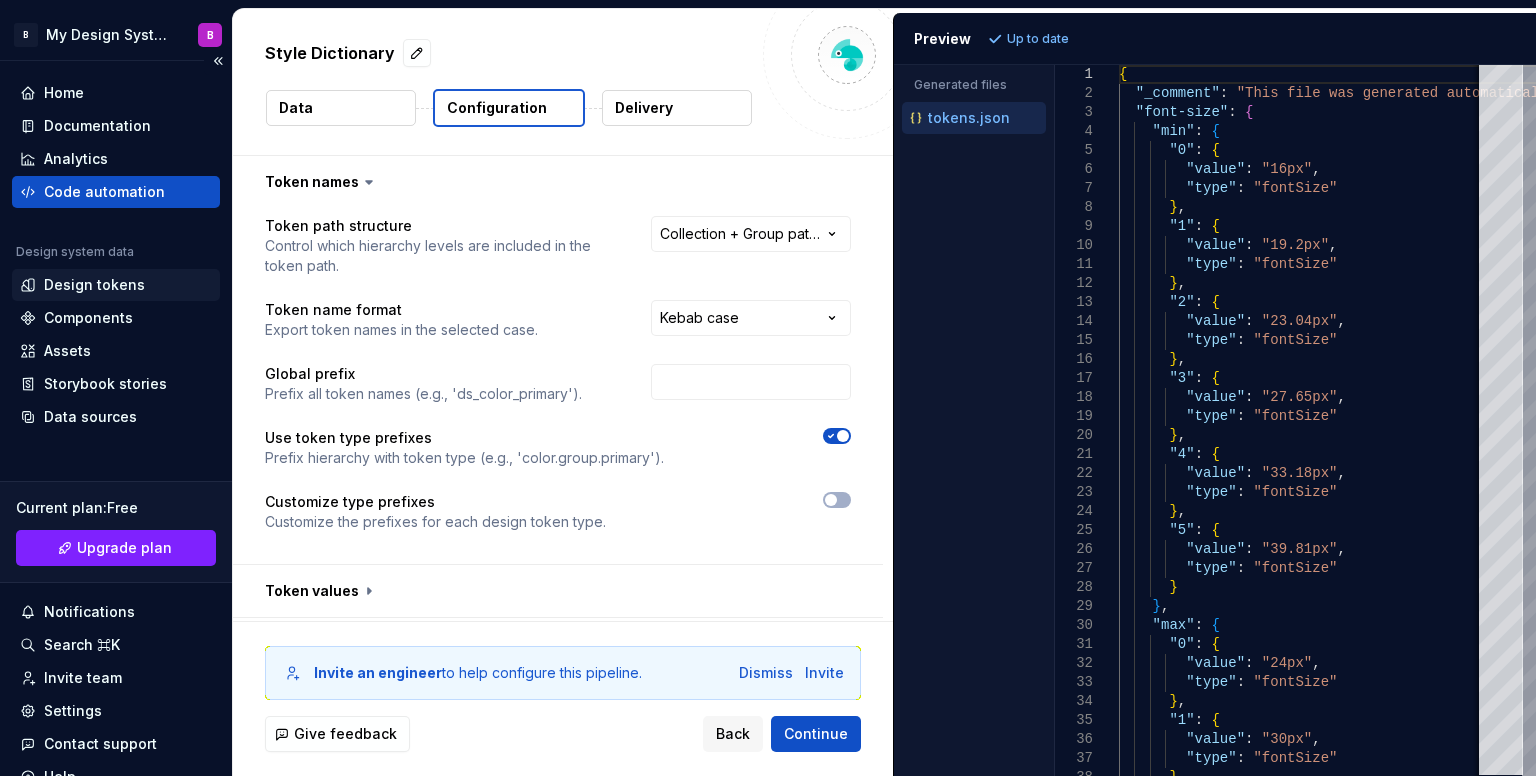 click on "Design tokens" at bounding box center (116, 285) 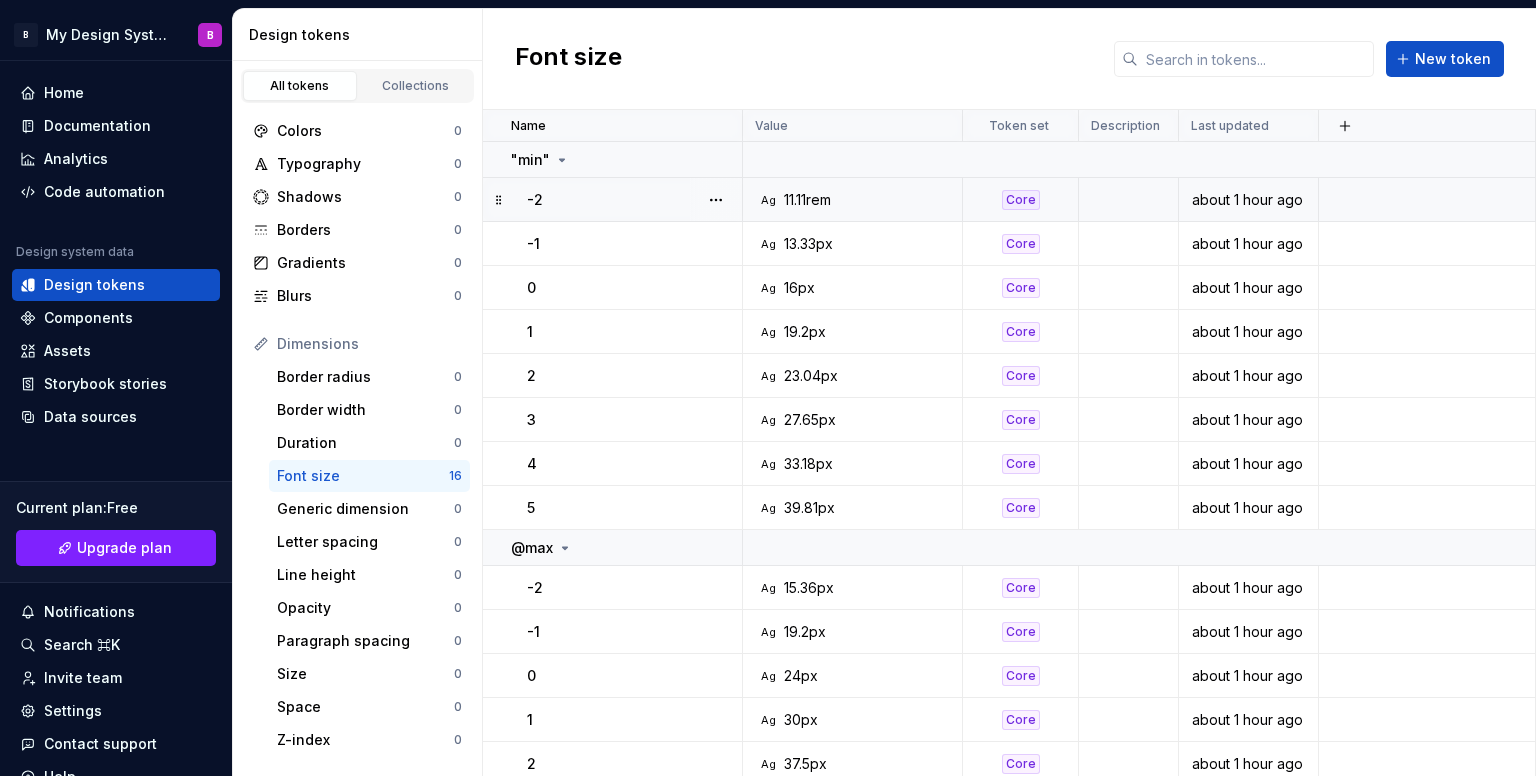 click on "Ag 11.11rem" at bounding box center (858, 200) 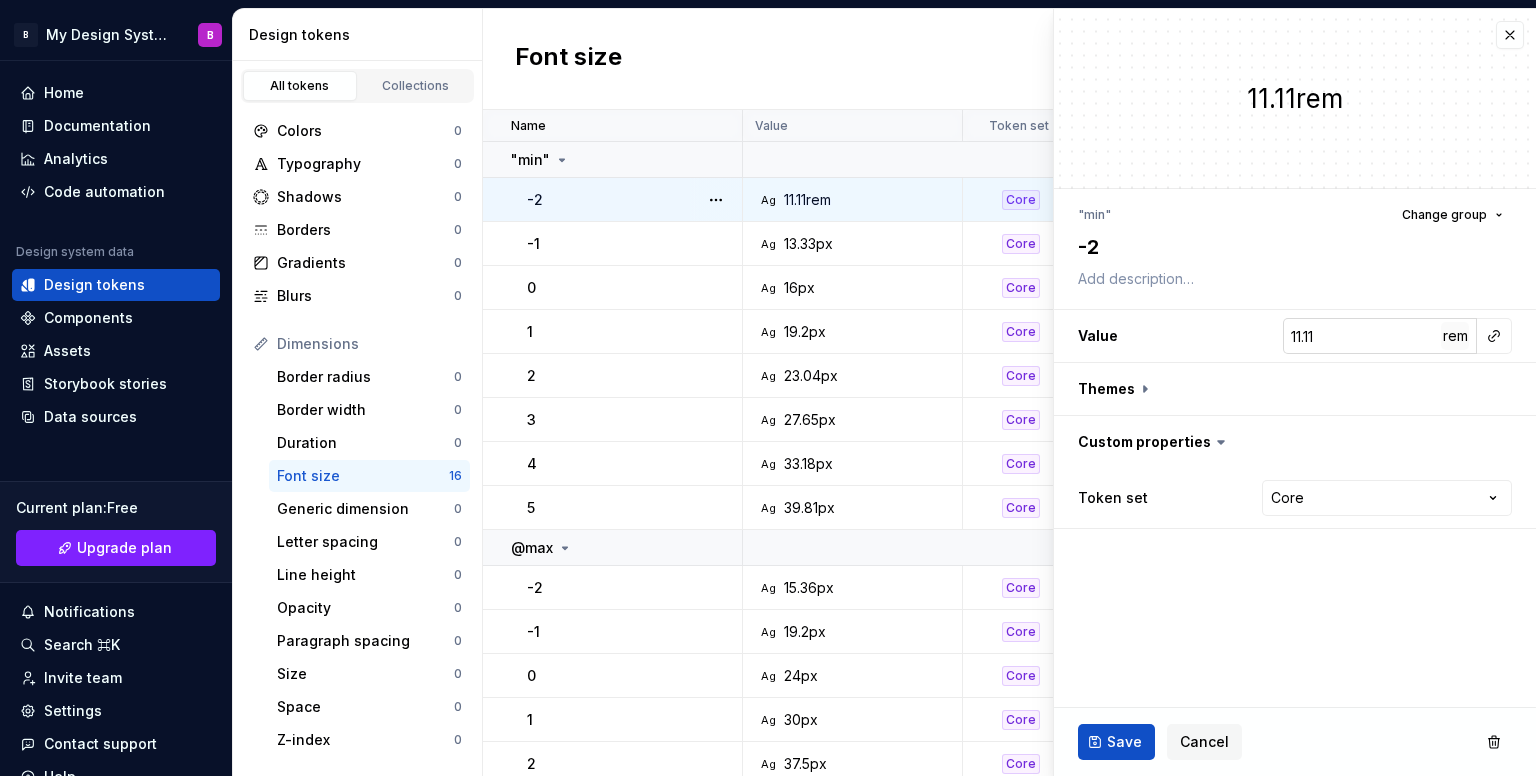click on "rem" at bounding box center (1455, 336) 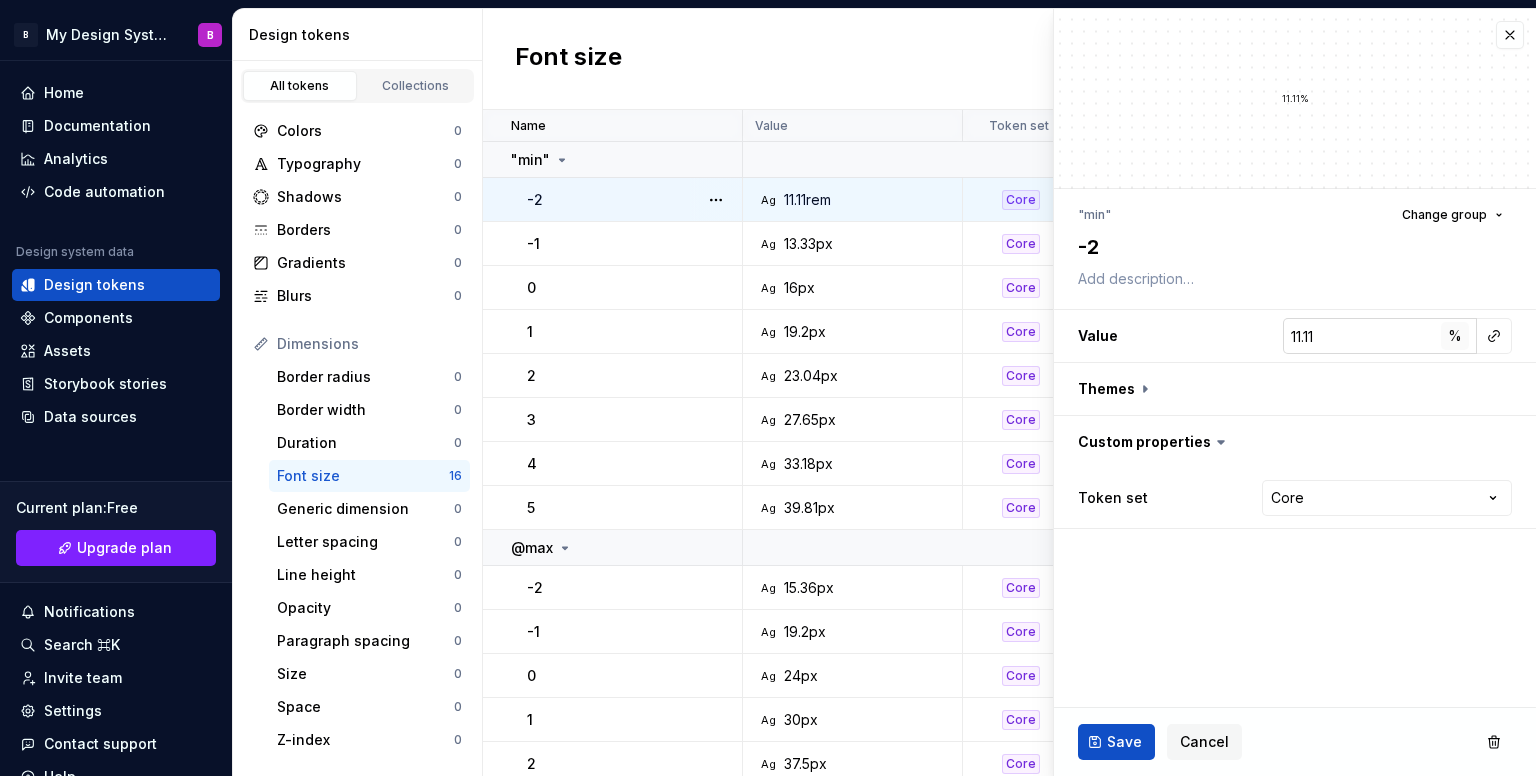 click on "%" at bounding box center [1455, 336] 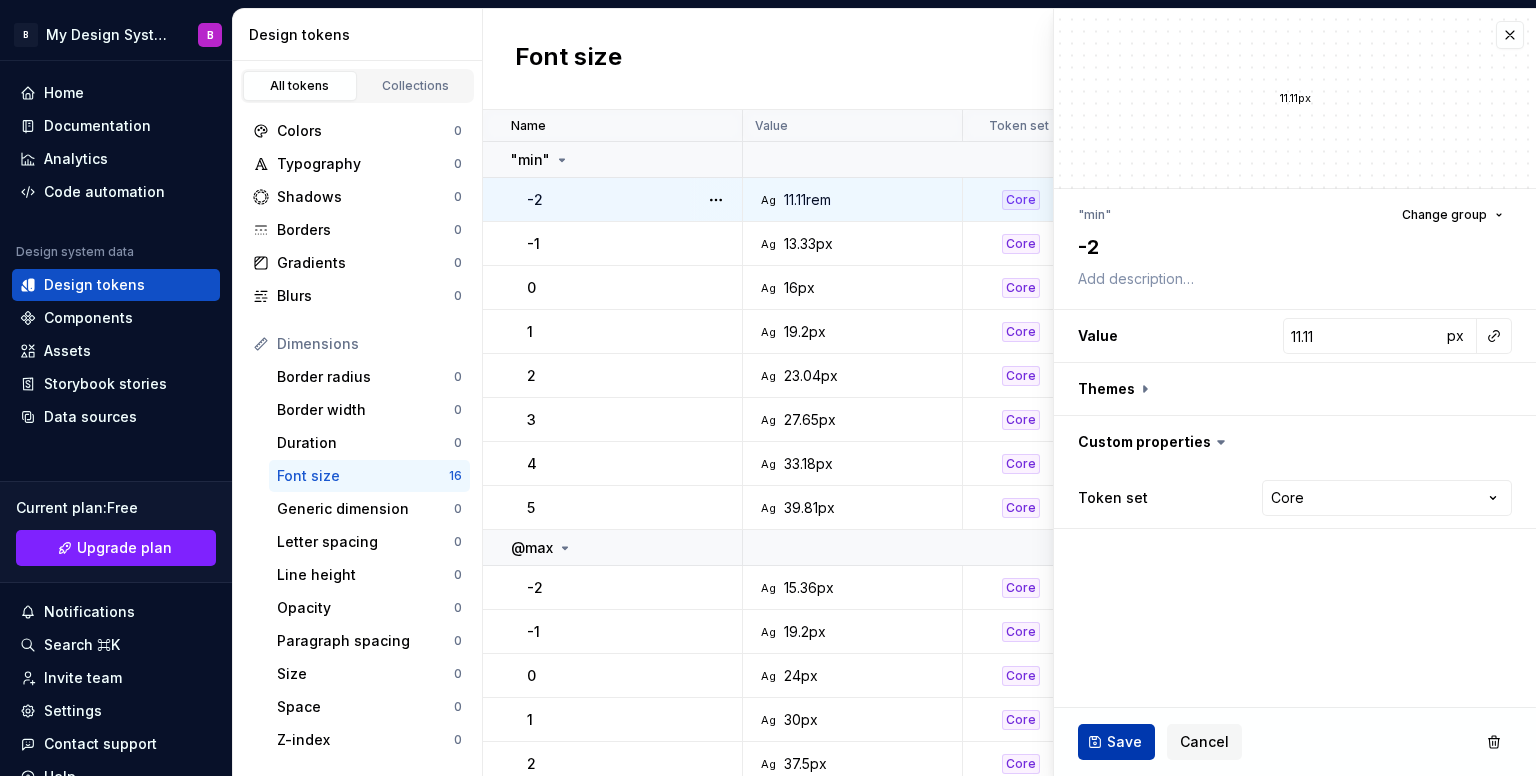 click on "Save" at bounding box center [1116, 742] 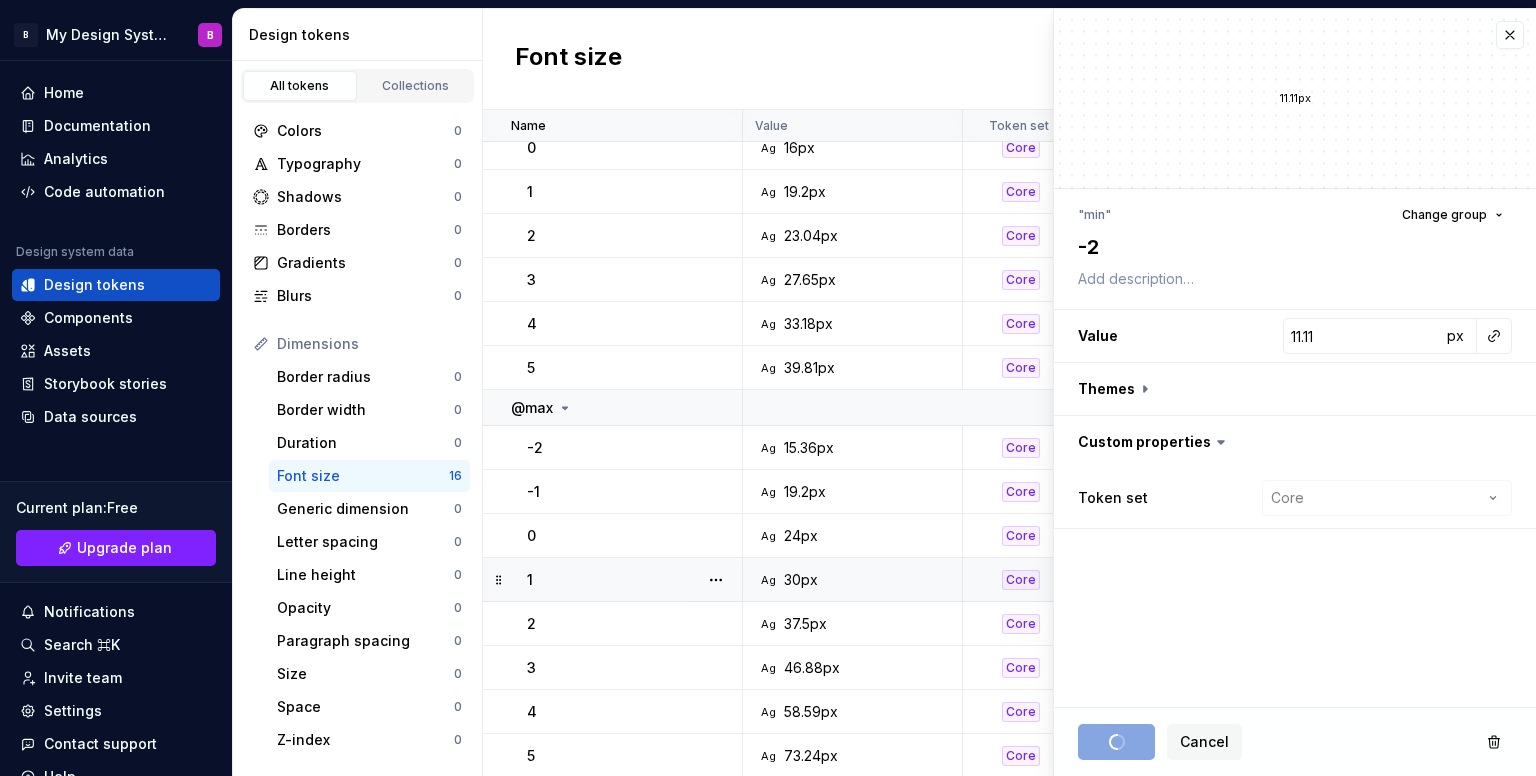 scroll, scrollTop: 141, scrollLeft: 0, axis: vertical 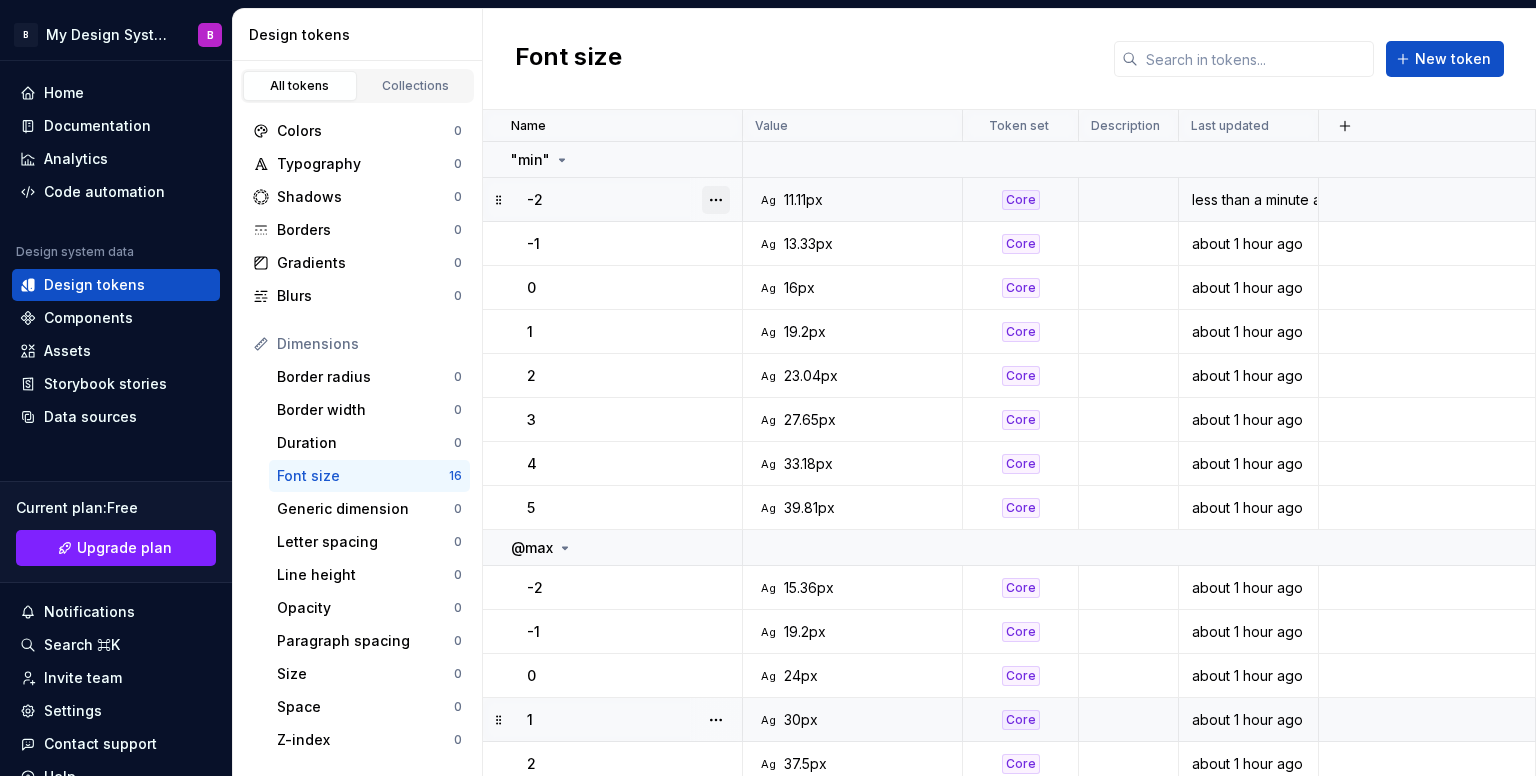 click at bounding box center (716, 200) 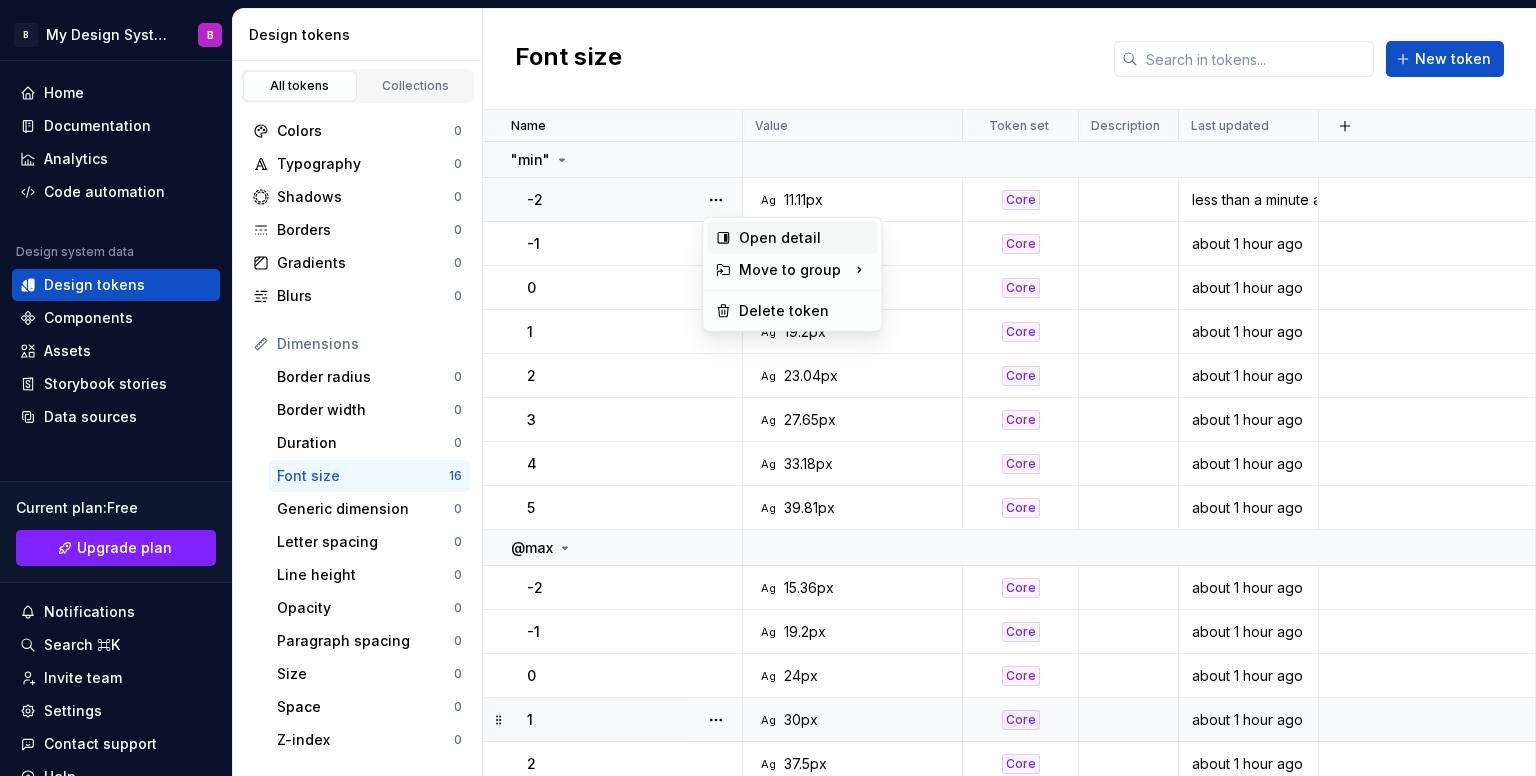 click on "Open detail" at bounding box center (804, 238) 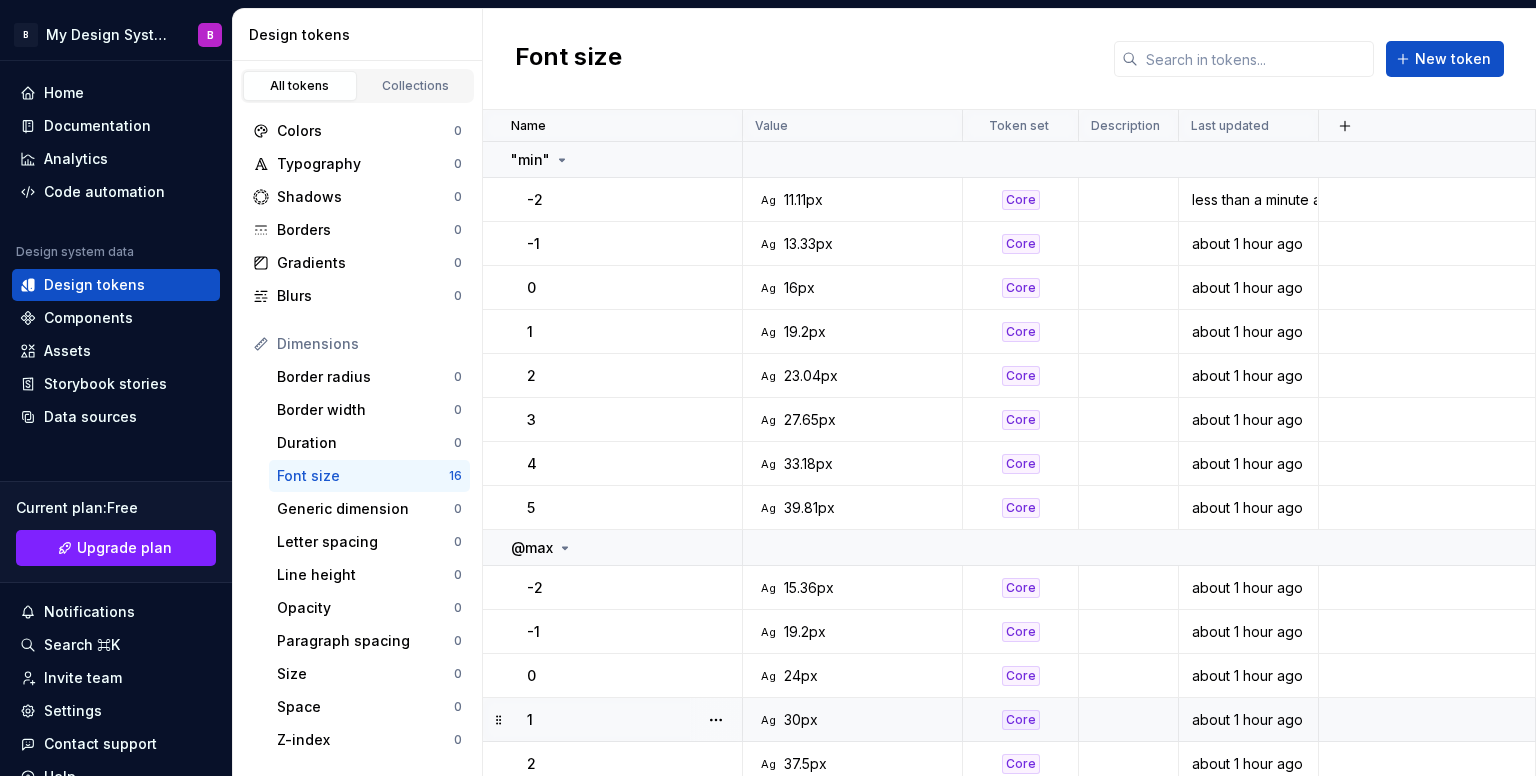 type on "*" 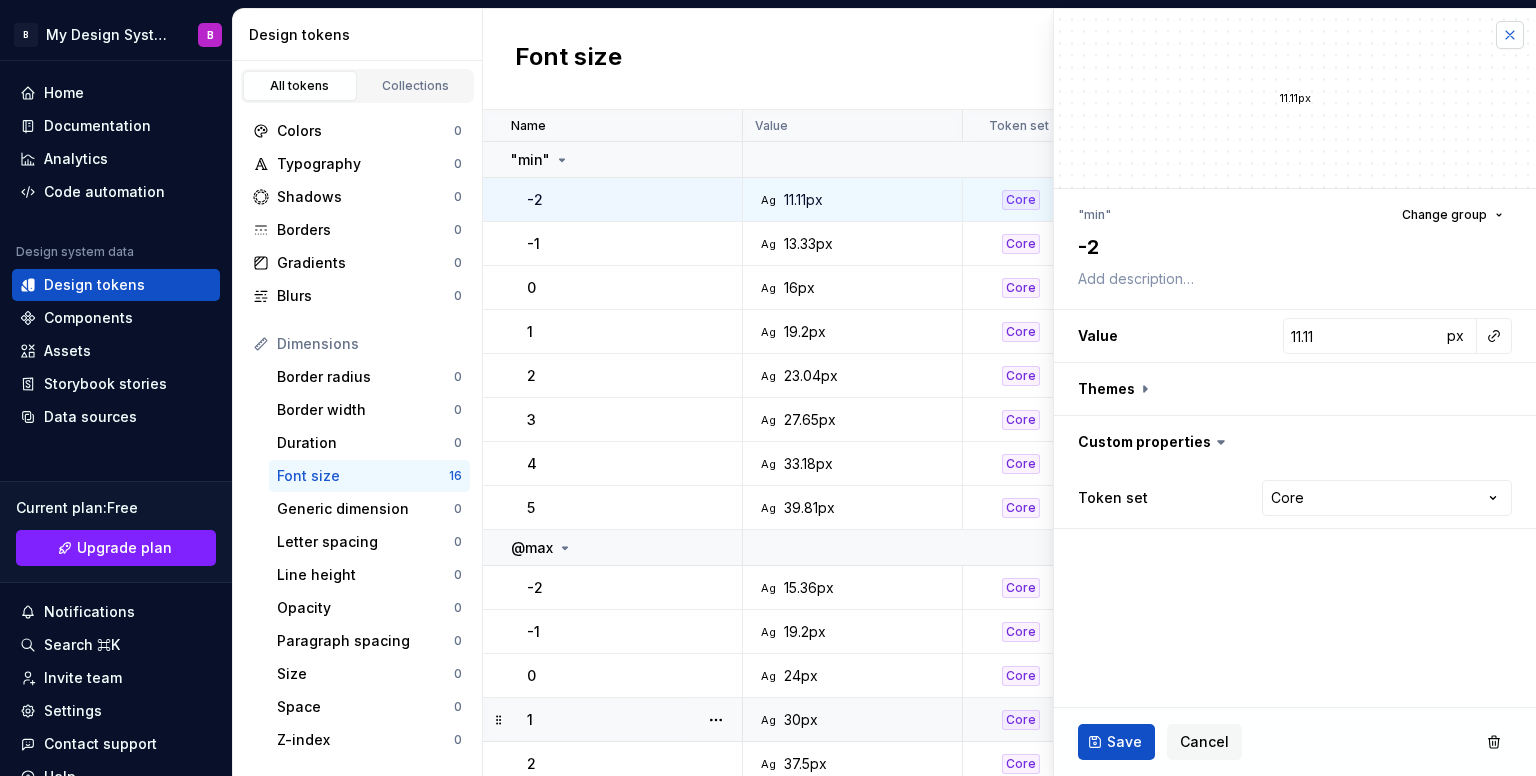 click at bounding box center (1510, 35) 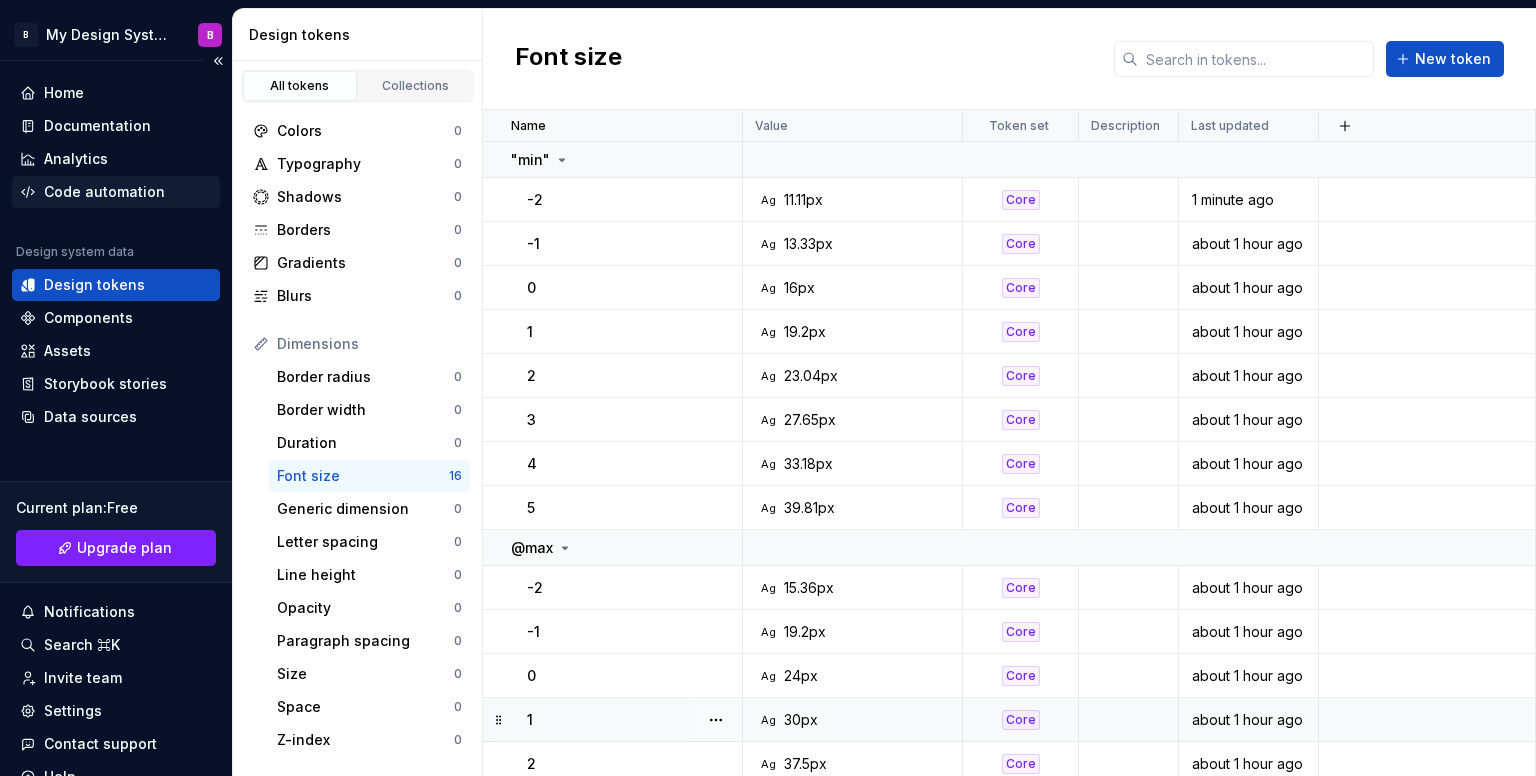 click on "Code automation" at bounding box center [104, 192] 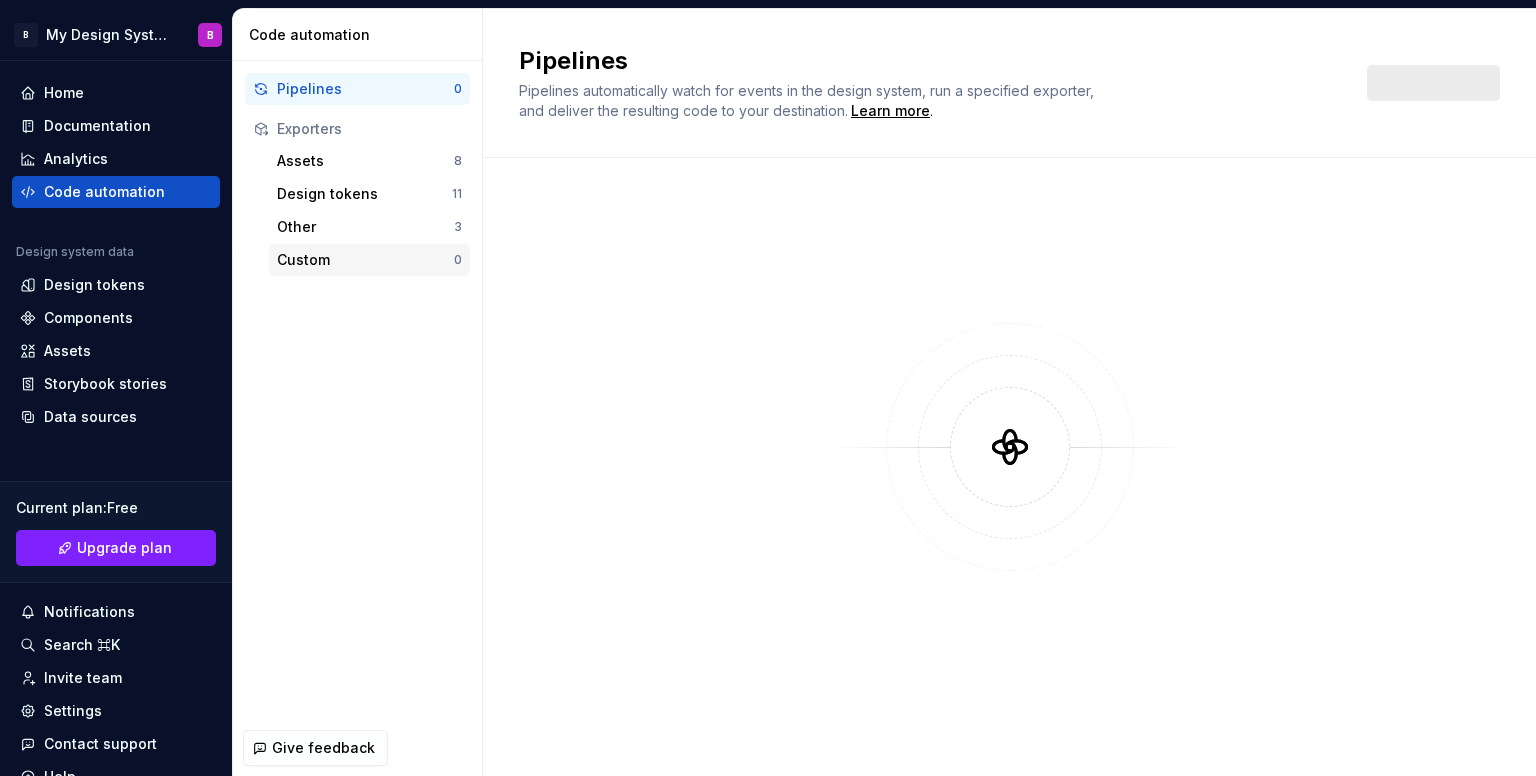 click on "Custom" at bounding box center [365, 260] 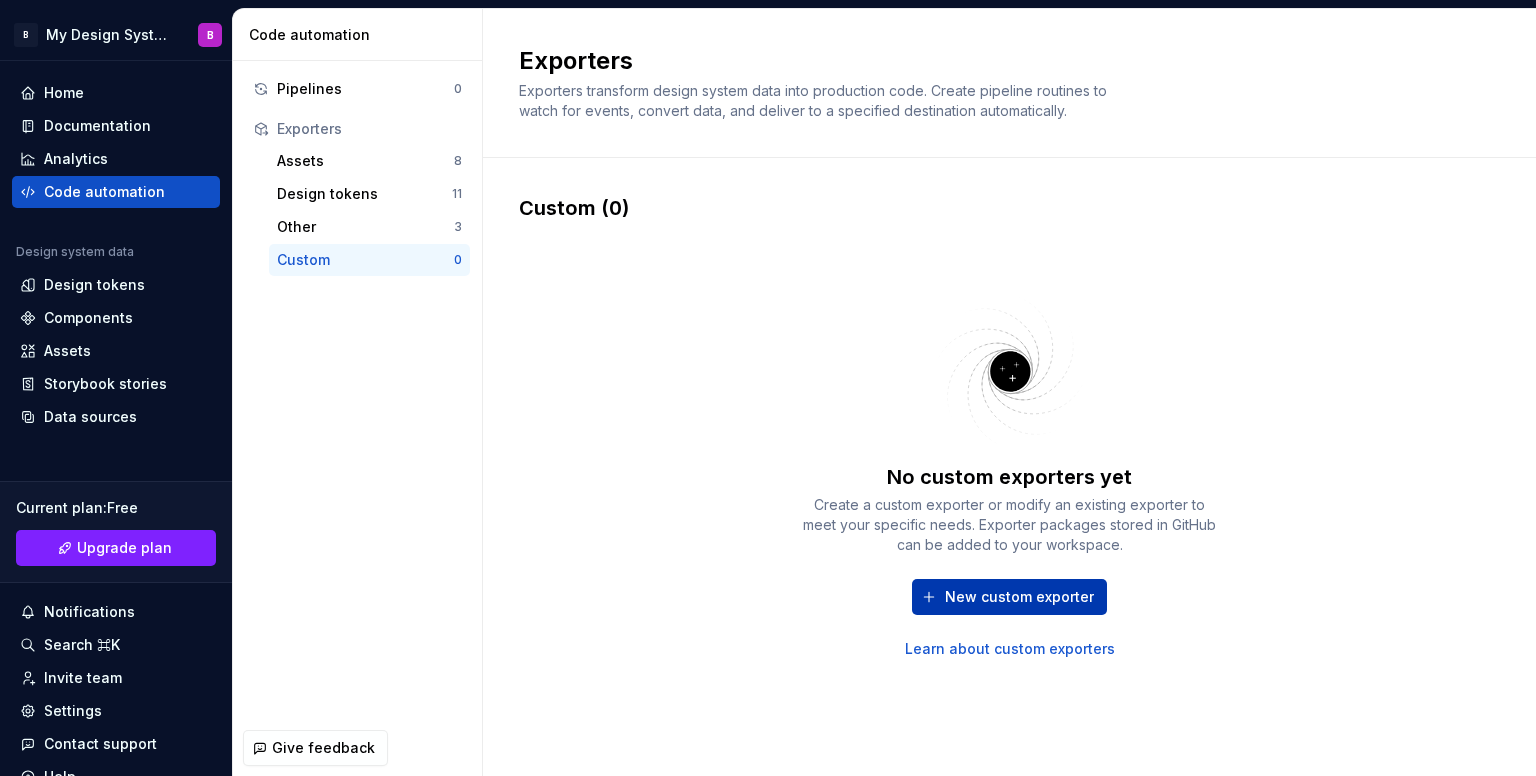 click on "New custom exporter" at bounding box center (1009, 597) 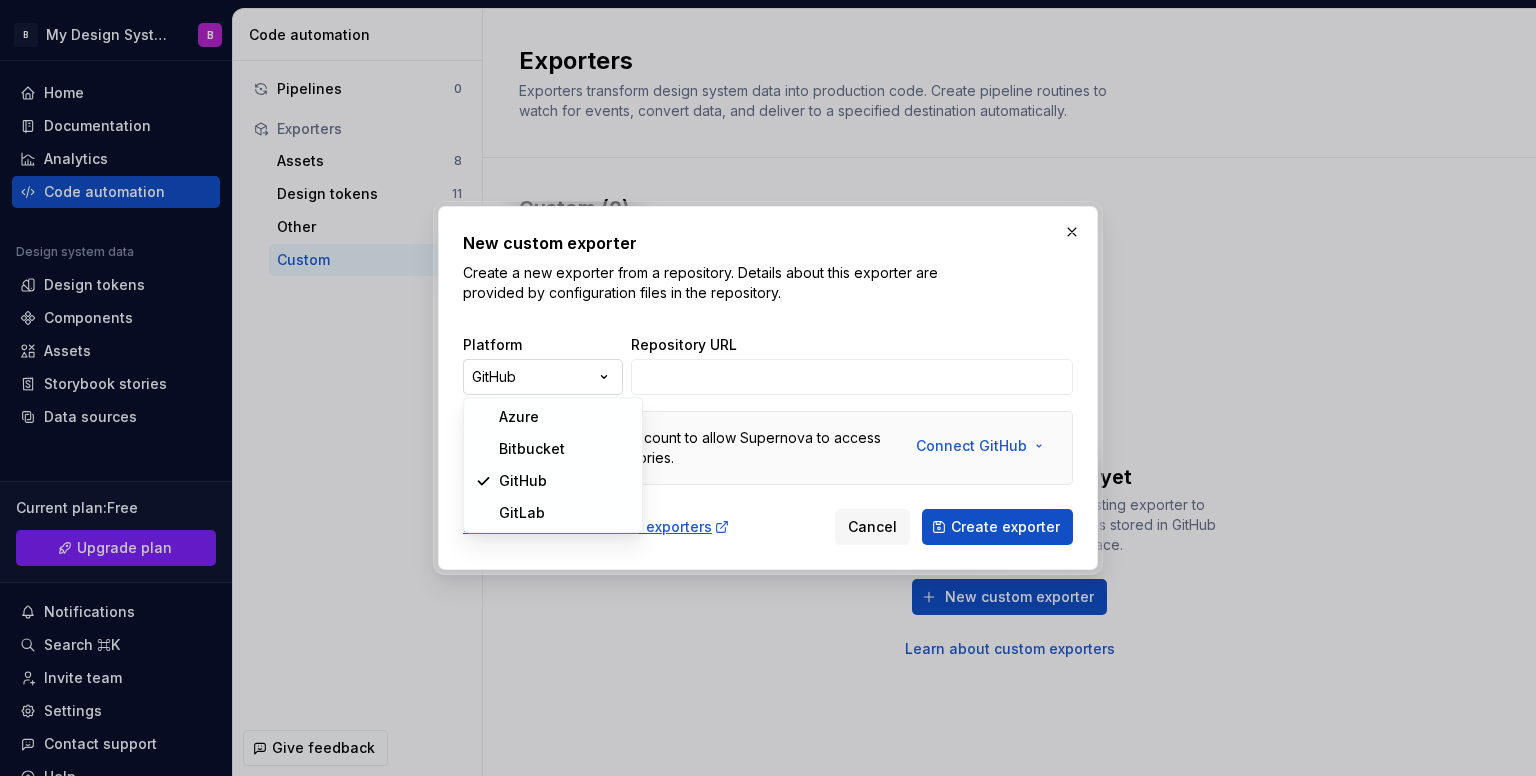 click on "New custom exporter Create a new exporter from a repository. Details about this exporter are provided by configuration files in the repository. Platform GitHub ***** ********* ****** ****** Repository URL Connect a GitHub account to allow Supernova to access your private repositories. Connect GitHub Learn more about custom exporters Cancel Create exporter" at bounding box center [768, 388] 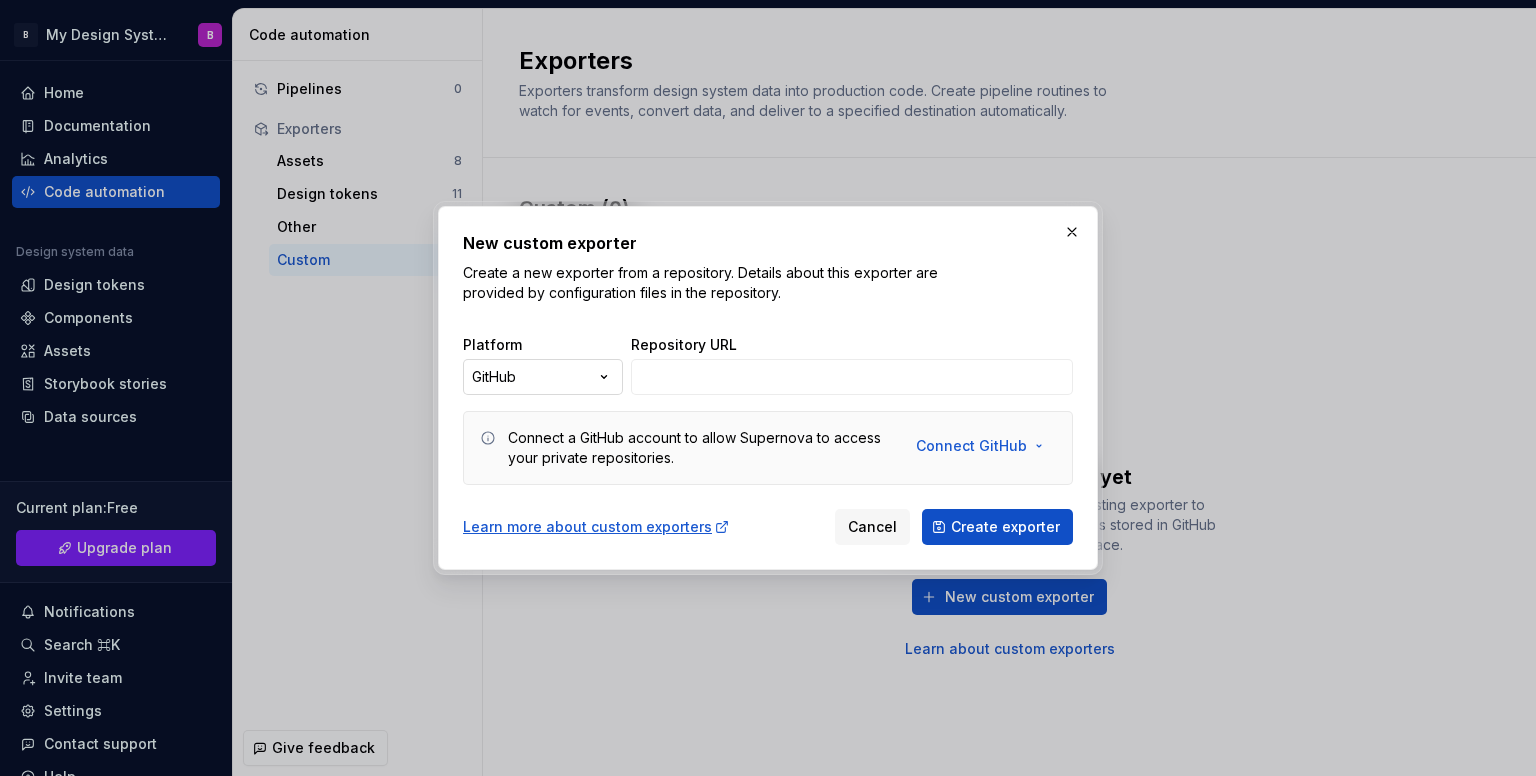 click on "New custom exporter Create a new exporter from a repository. Details about this exporter are provided by configuration files in the repository. Platform GitHub ***** ********* ****** ****** Repository URL Connect a GitHub account to allow Supernova to access your private repositories. Connect GitHub Learn more about custom exporters Cancel Create exporter" at bounding box center [768, 388] 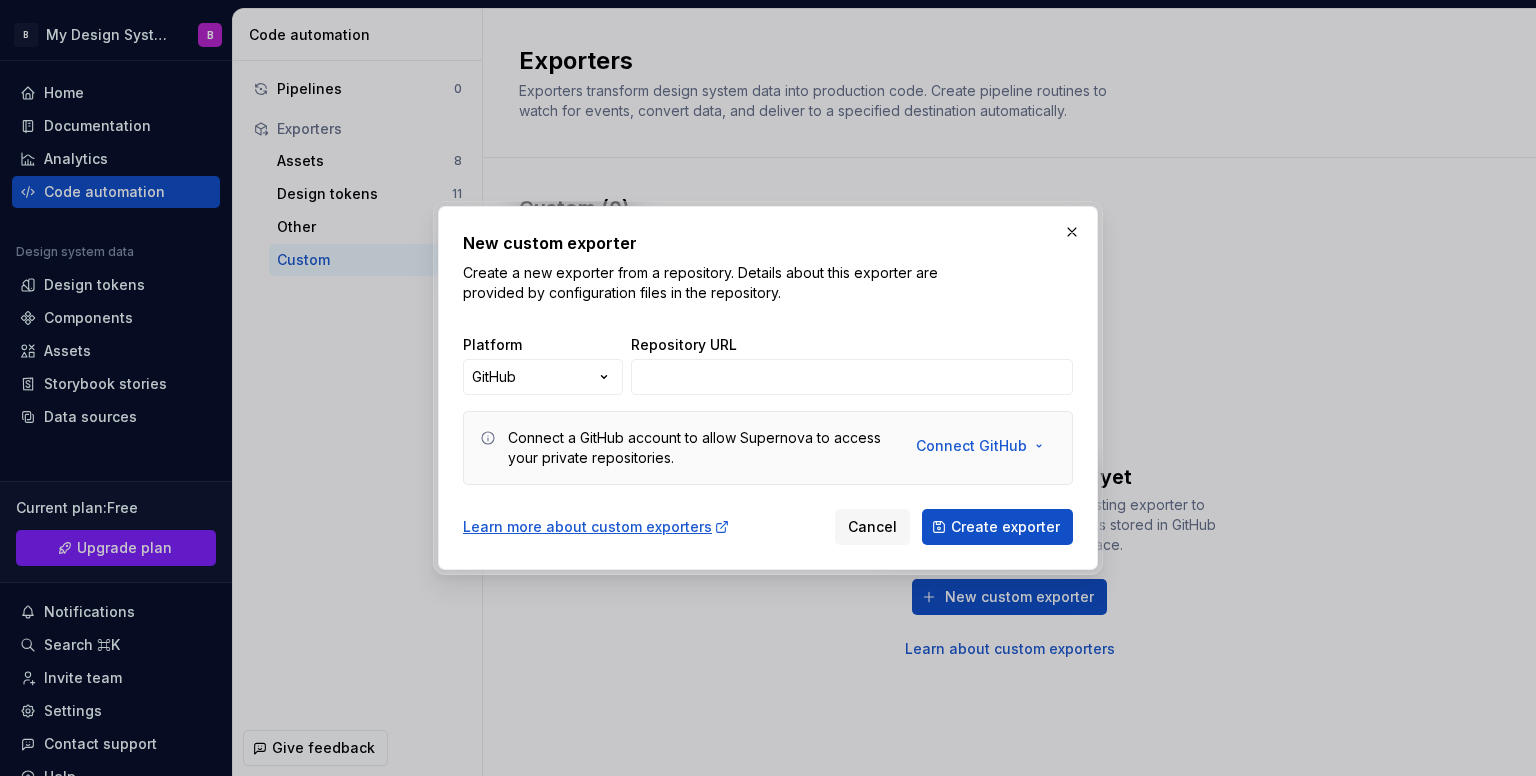 click on "Cancel" at bounding box center (872, 527) 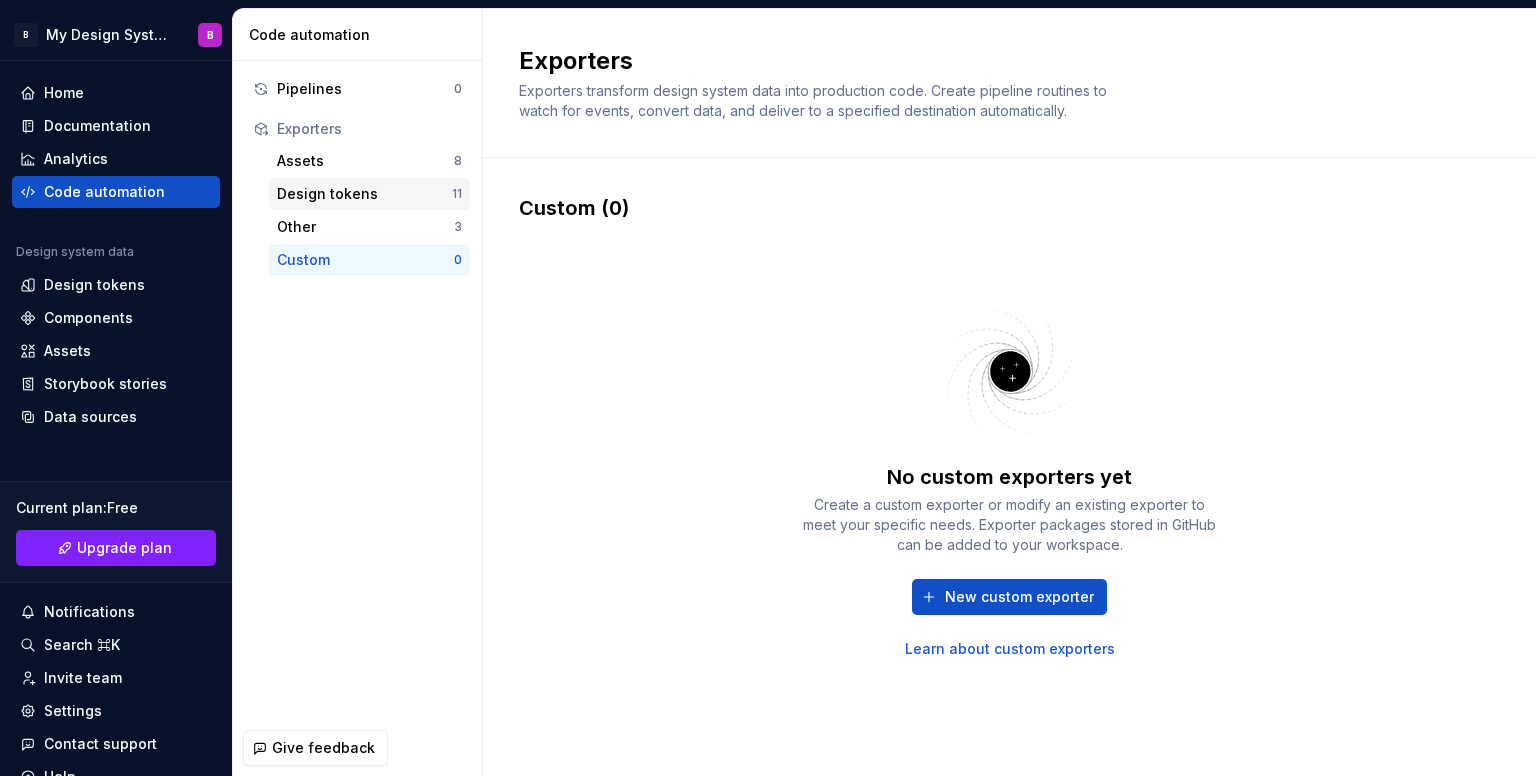click on "Design tokens 11" at bounding box center (369, 194) 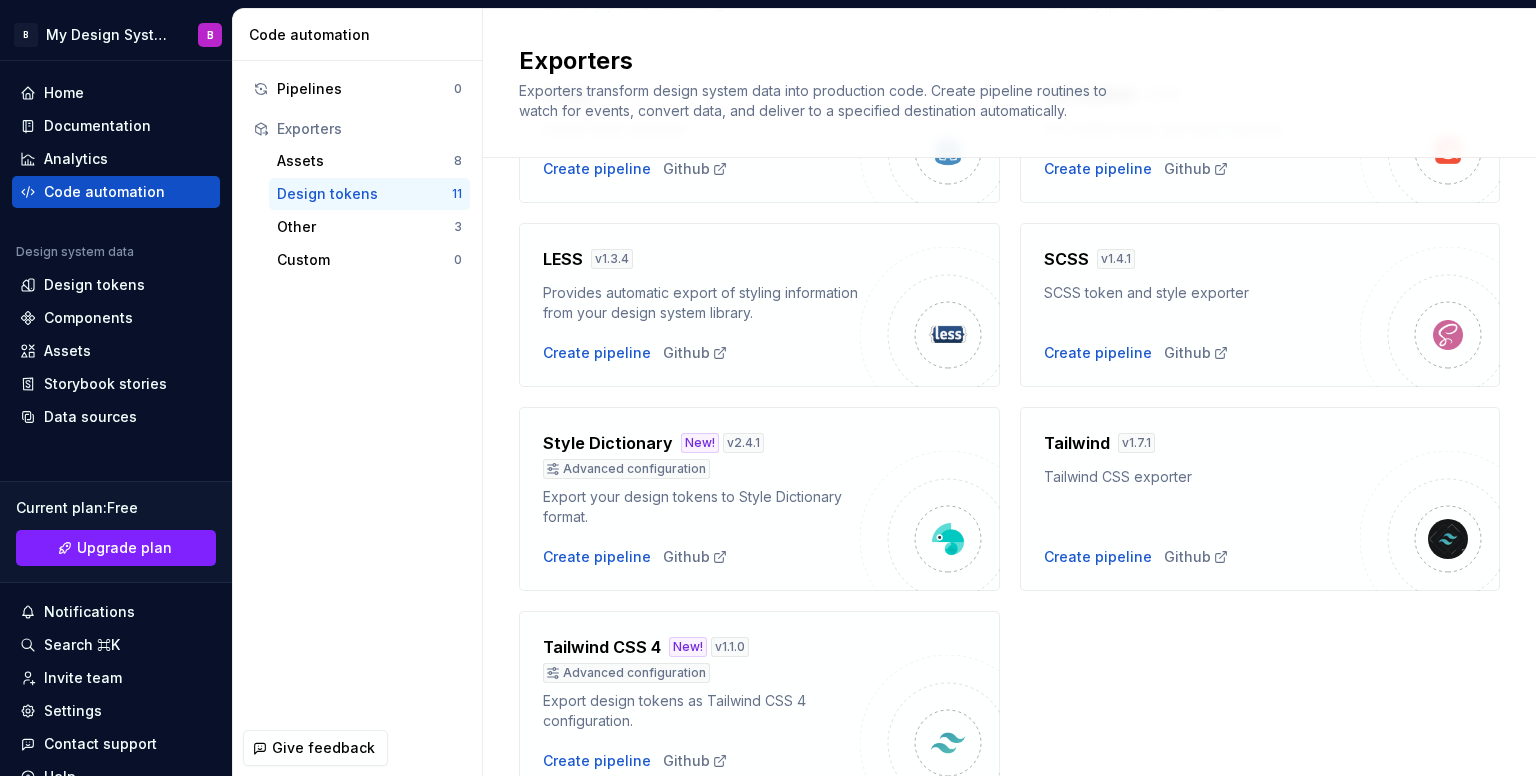 scroll, scrollTop: 600, scrollLeft: 0, axis: vertical 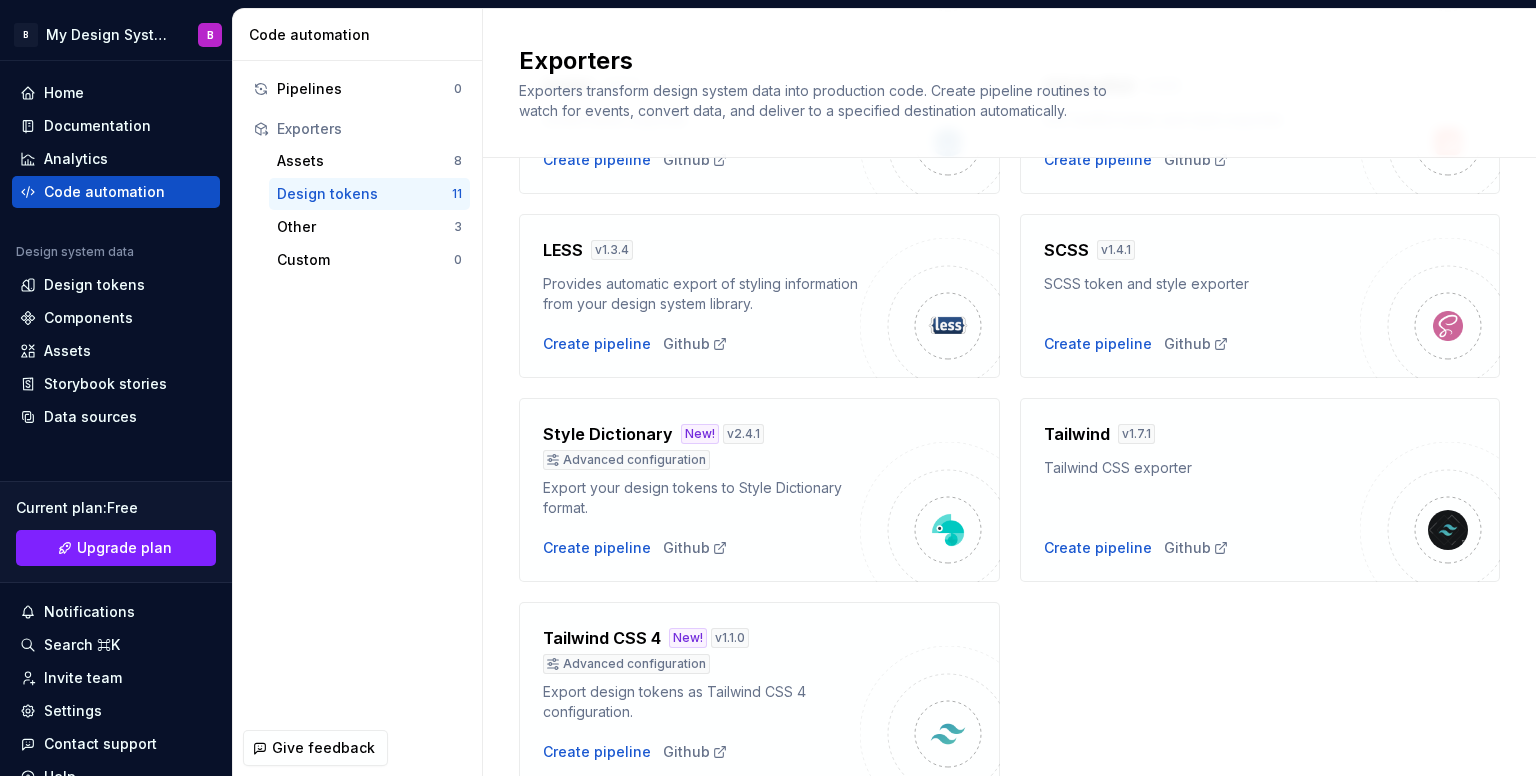 click on "Export your design tokens to Style Dictionary format." at bounding box center [701, 498] 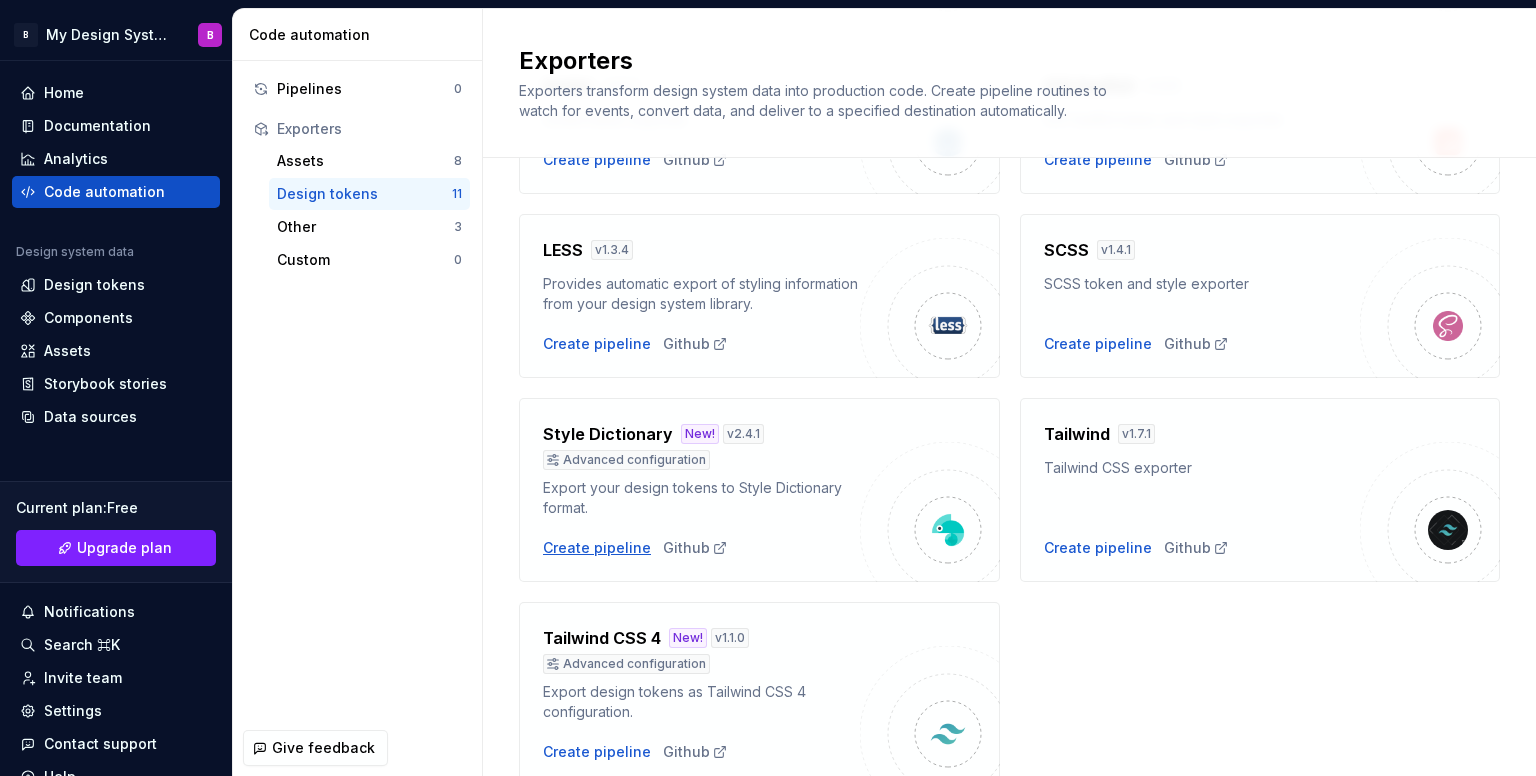 click on "Style Dictionary New! v 2.4.1 Advanced configuration Export your design tokens to Style Dictionary format. Create pipeline Github" at bounding box center (701, 490) 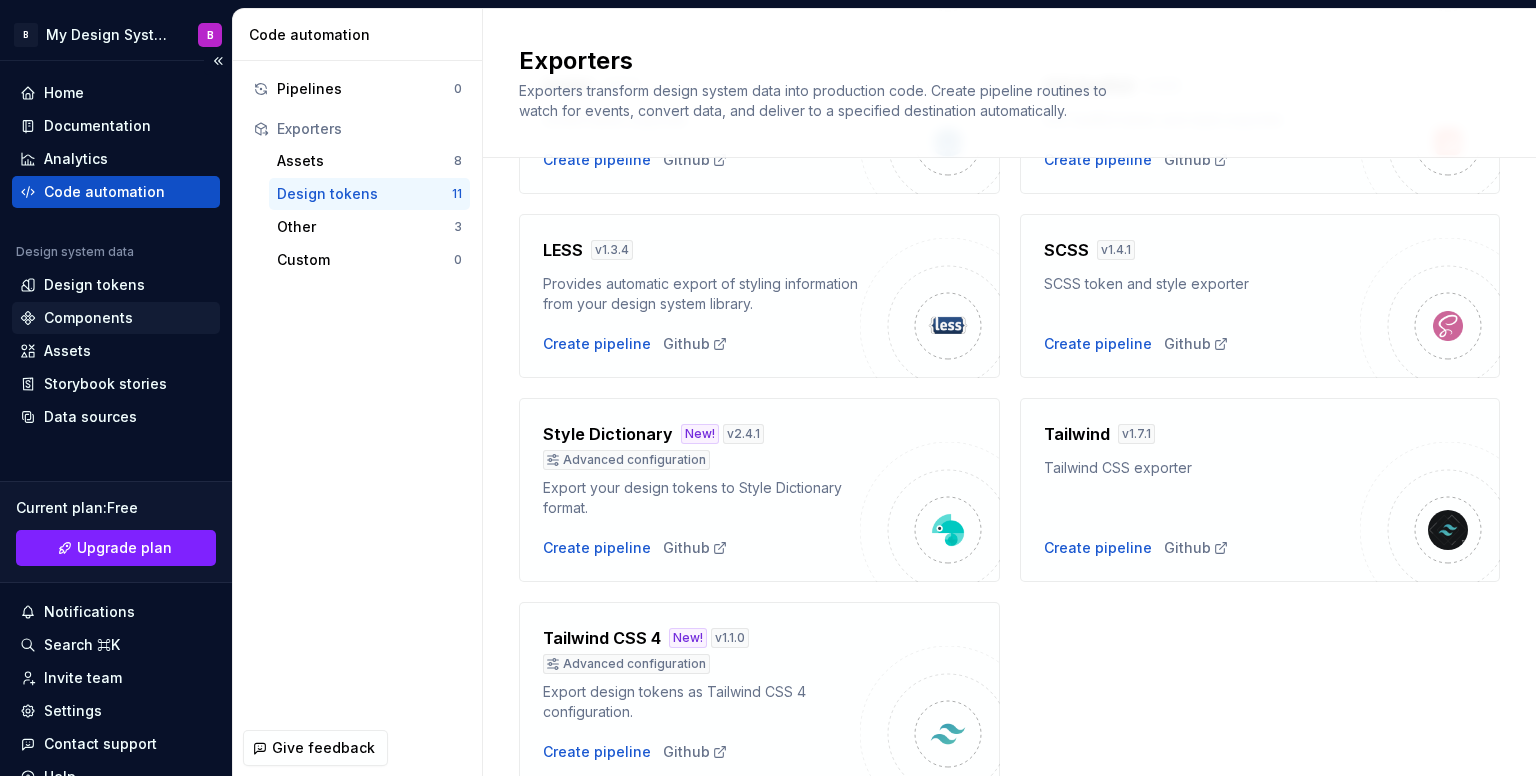 click on "Components" at bounding box center [116, 318] 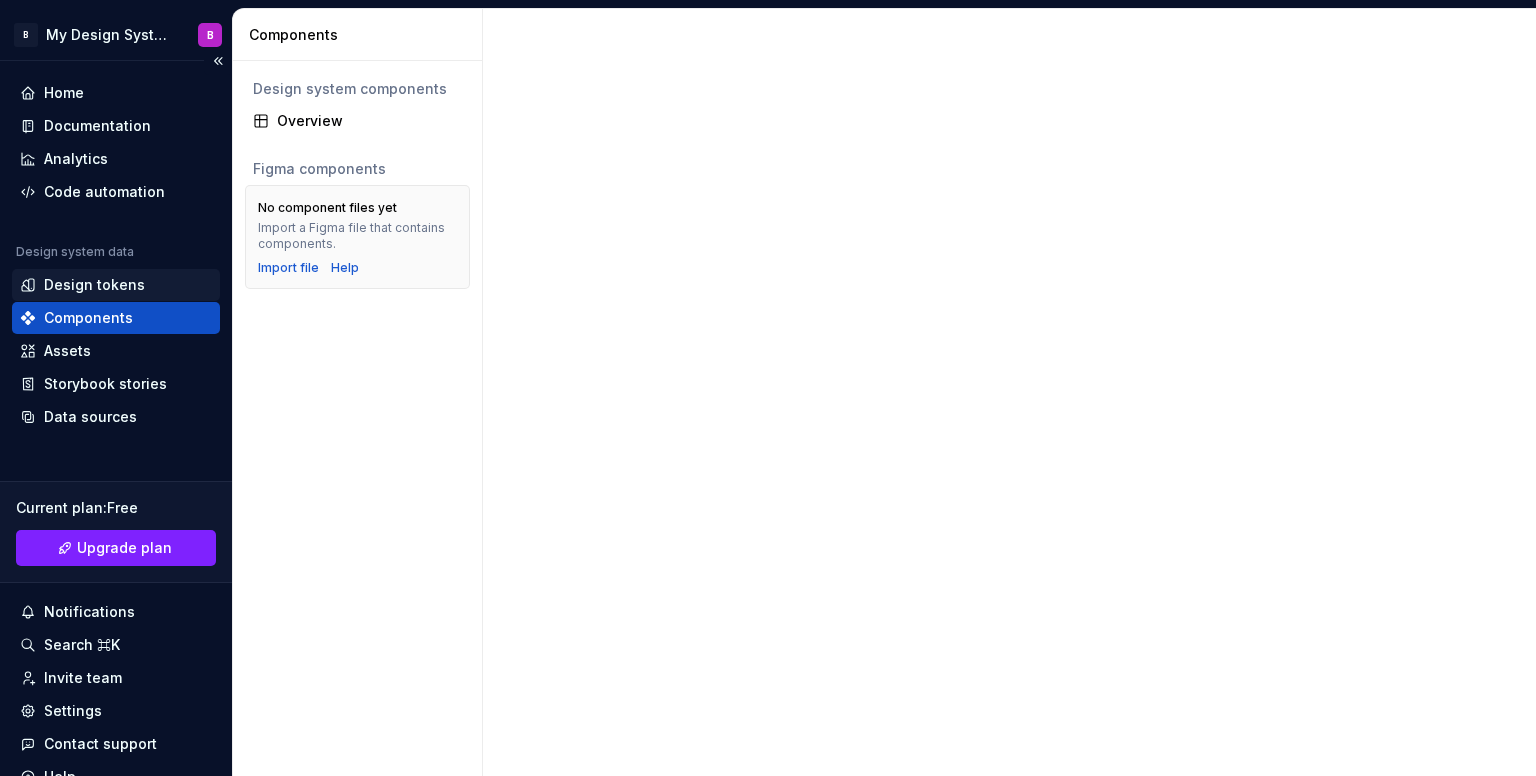 click on "Design tokens" at bounding box center (116, 285) 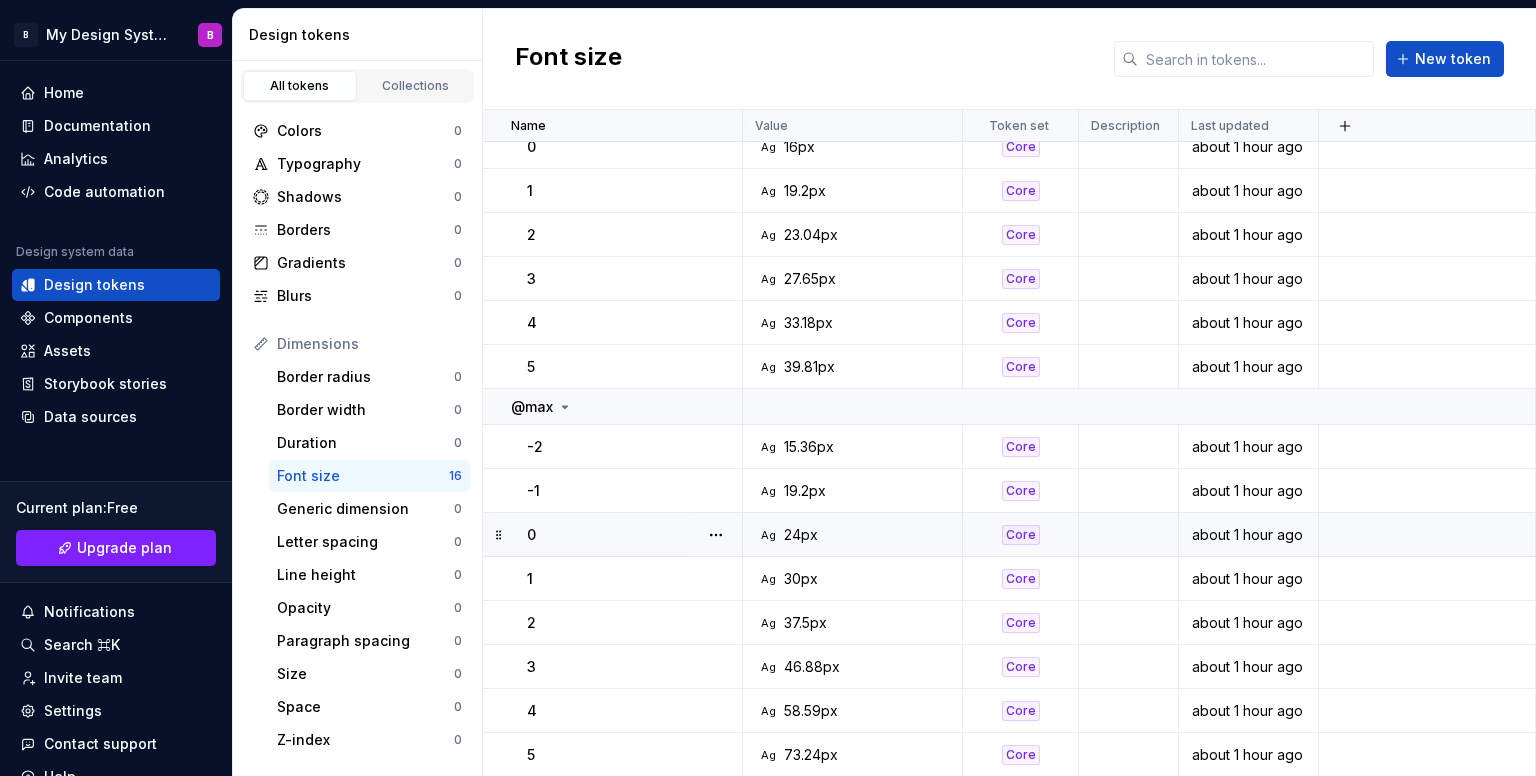 scroll, scrollTop: 0, scrollLeft: 0, axis: both 